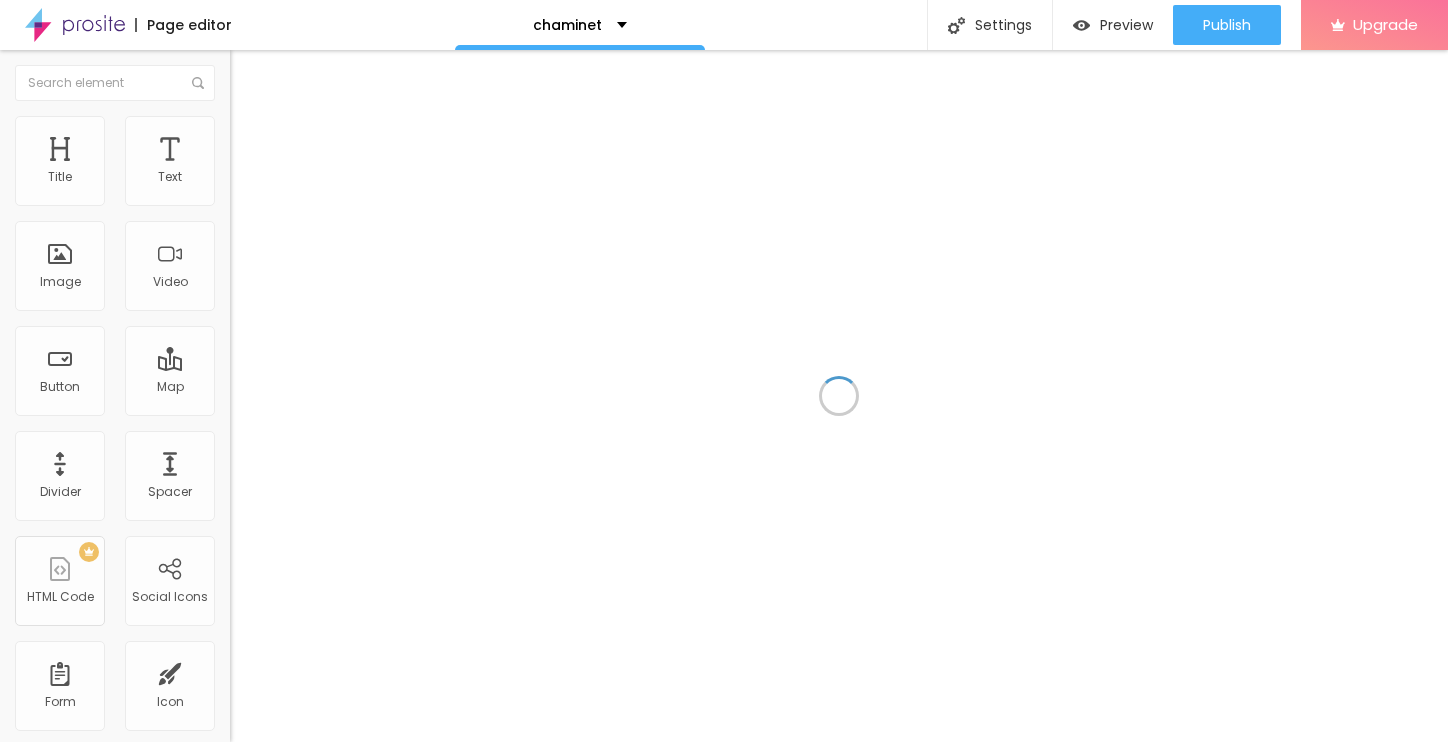 scroll, scrollTop: 0, scrollLeft: 0, axis: both 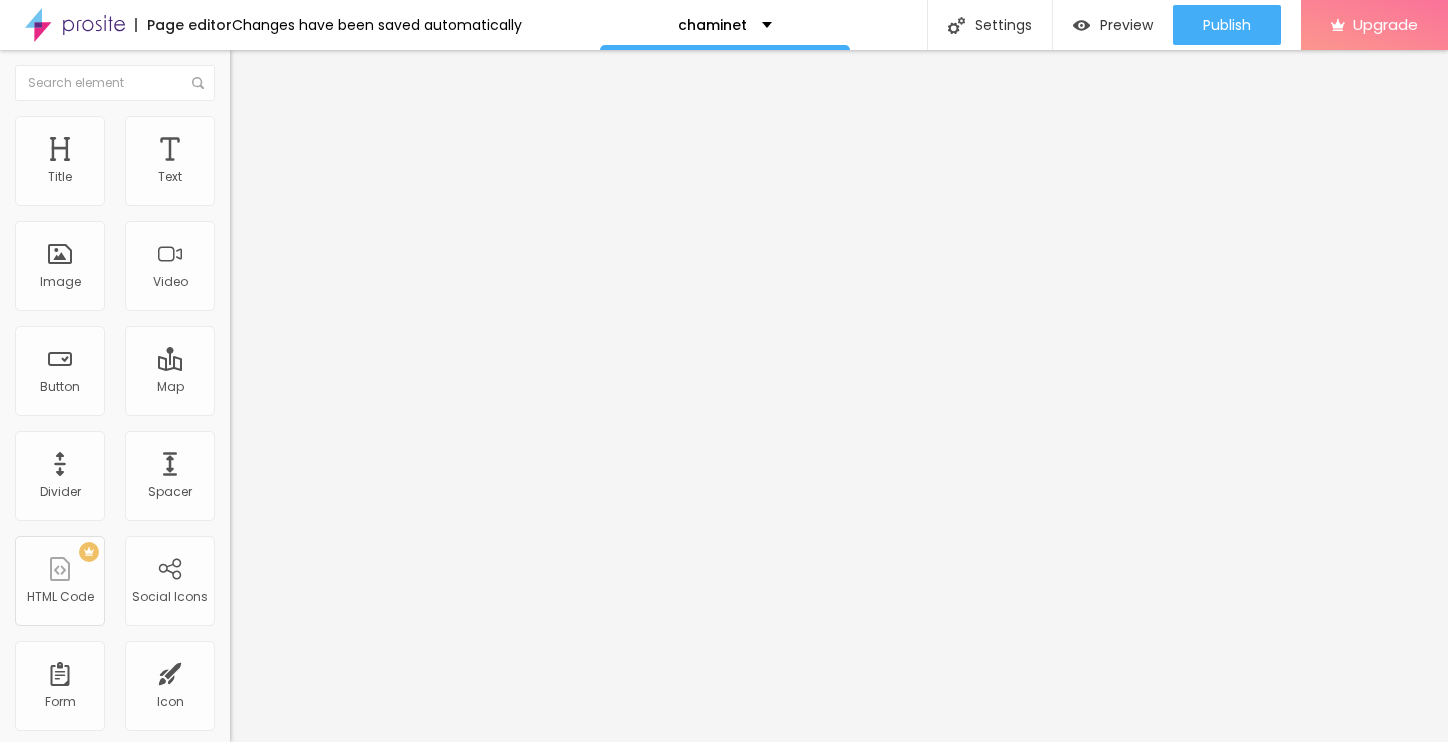click on "Add image" at bounding box center (271, 163) 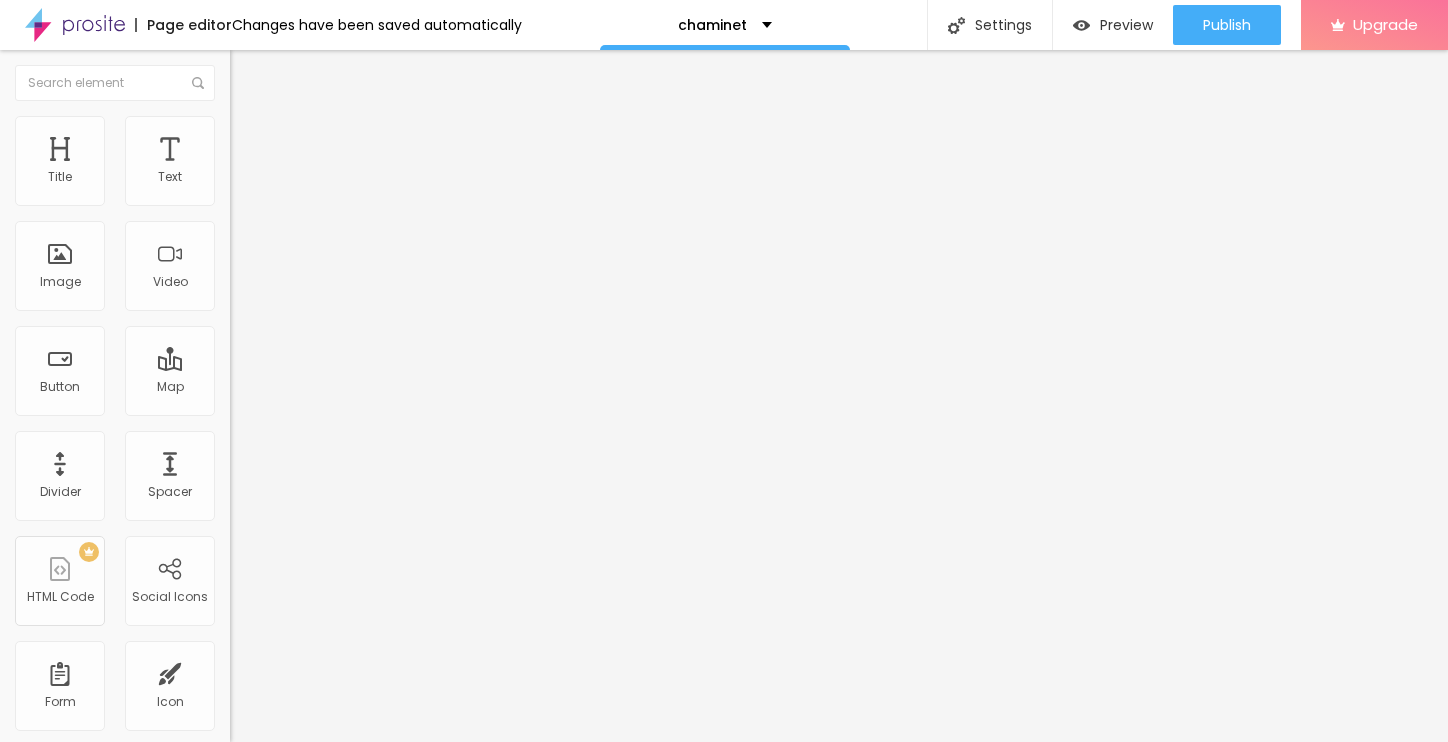 click on "Style" at bounding box center [262, 129] 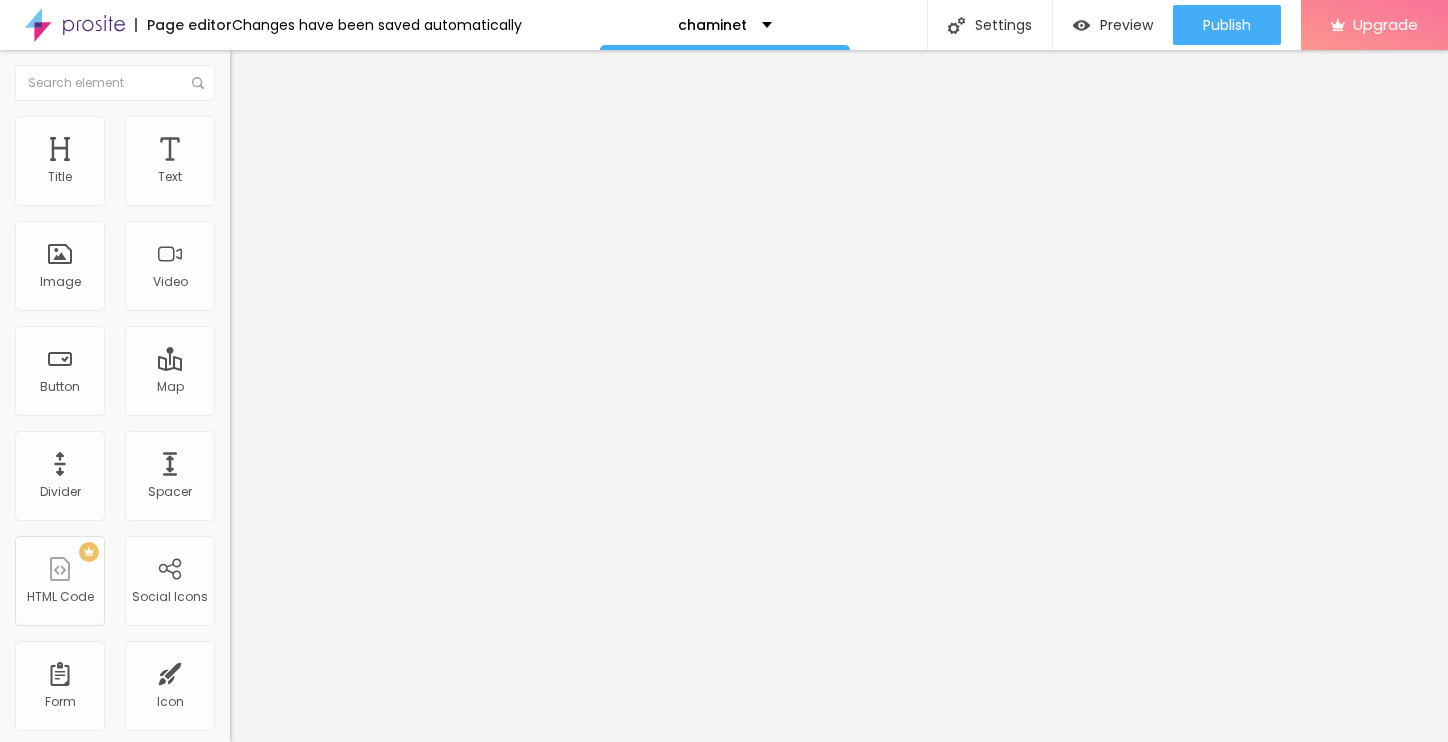 type on "95" 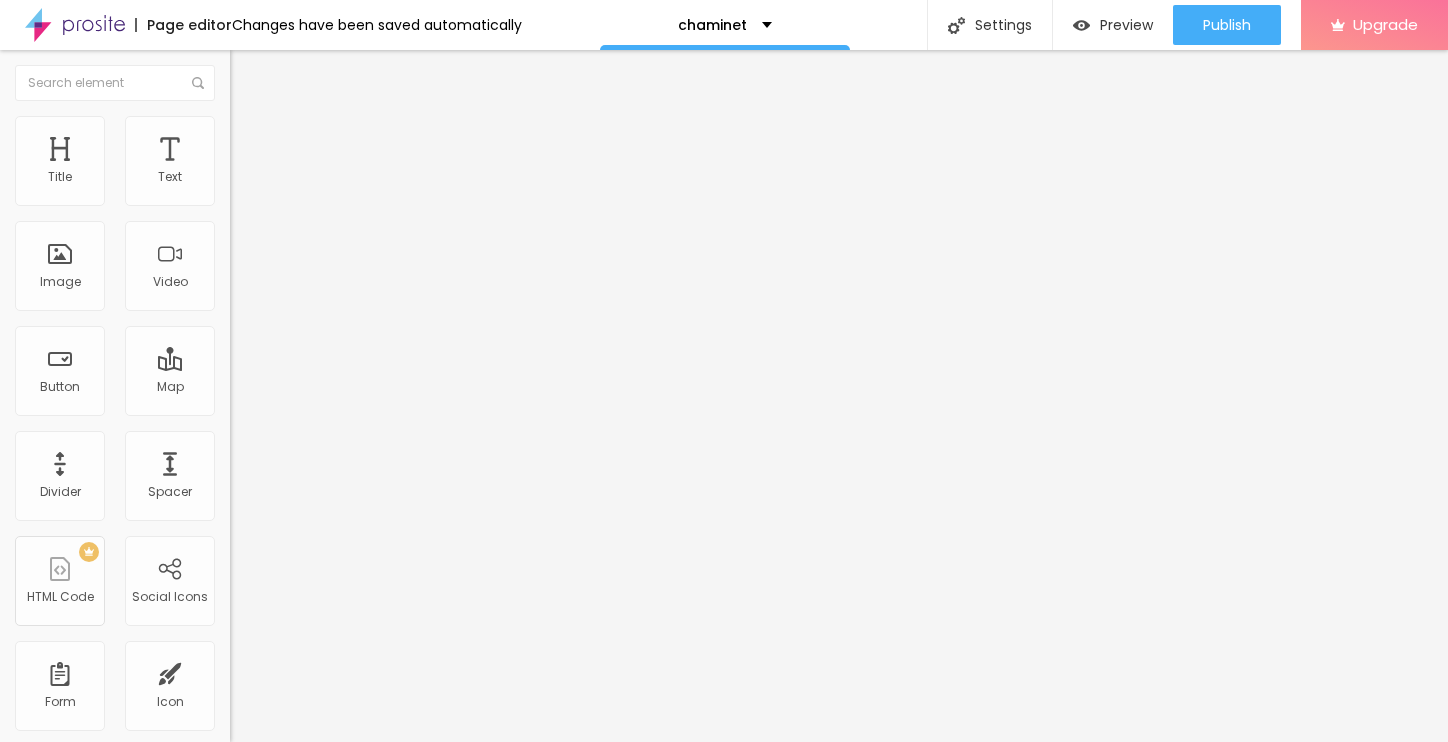 type on "90" 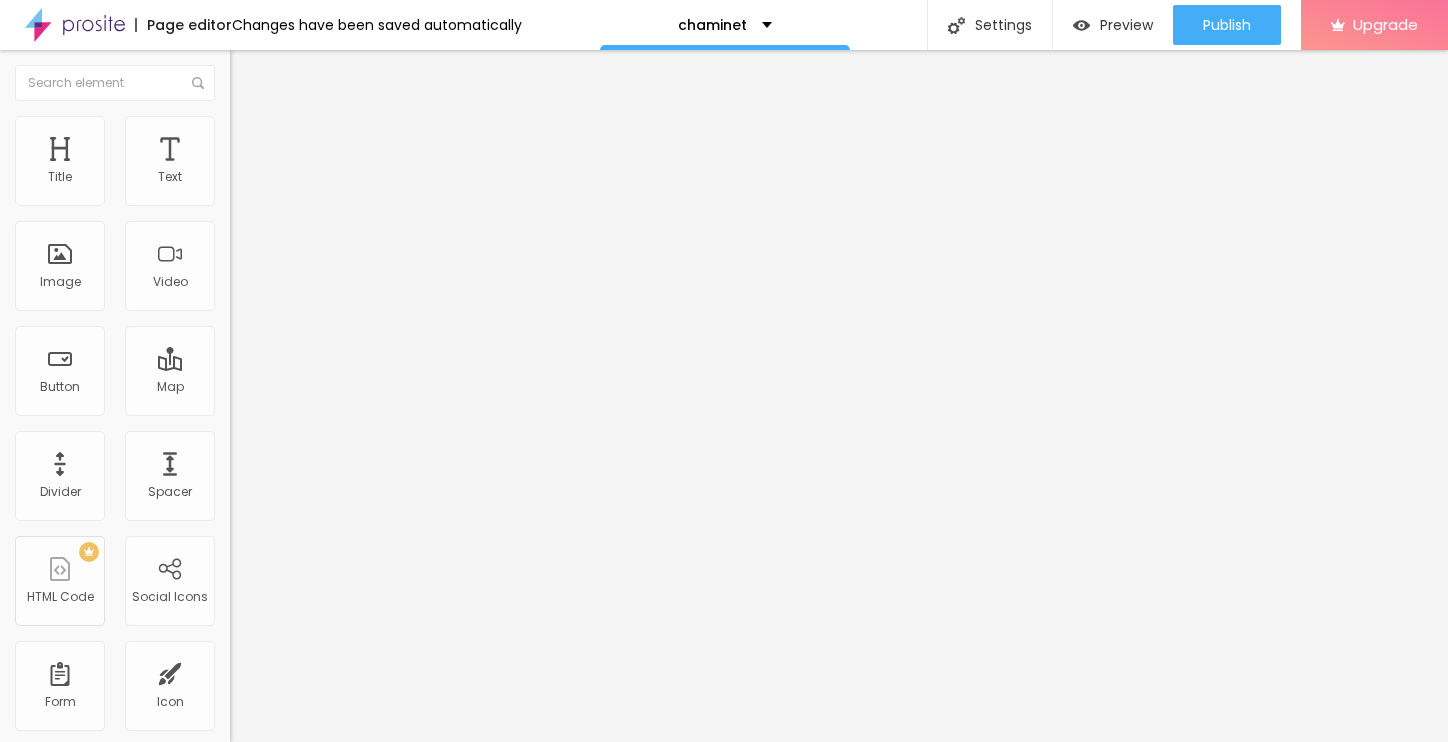 type on "85" 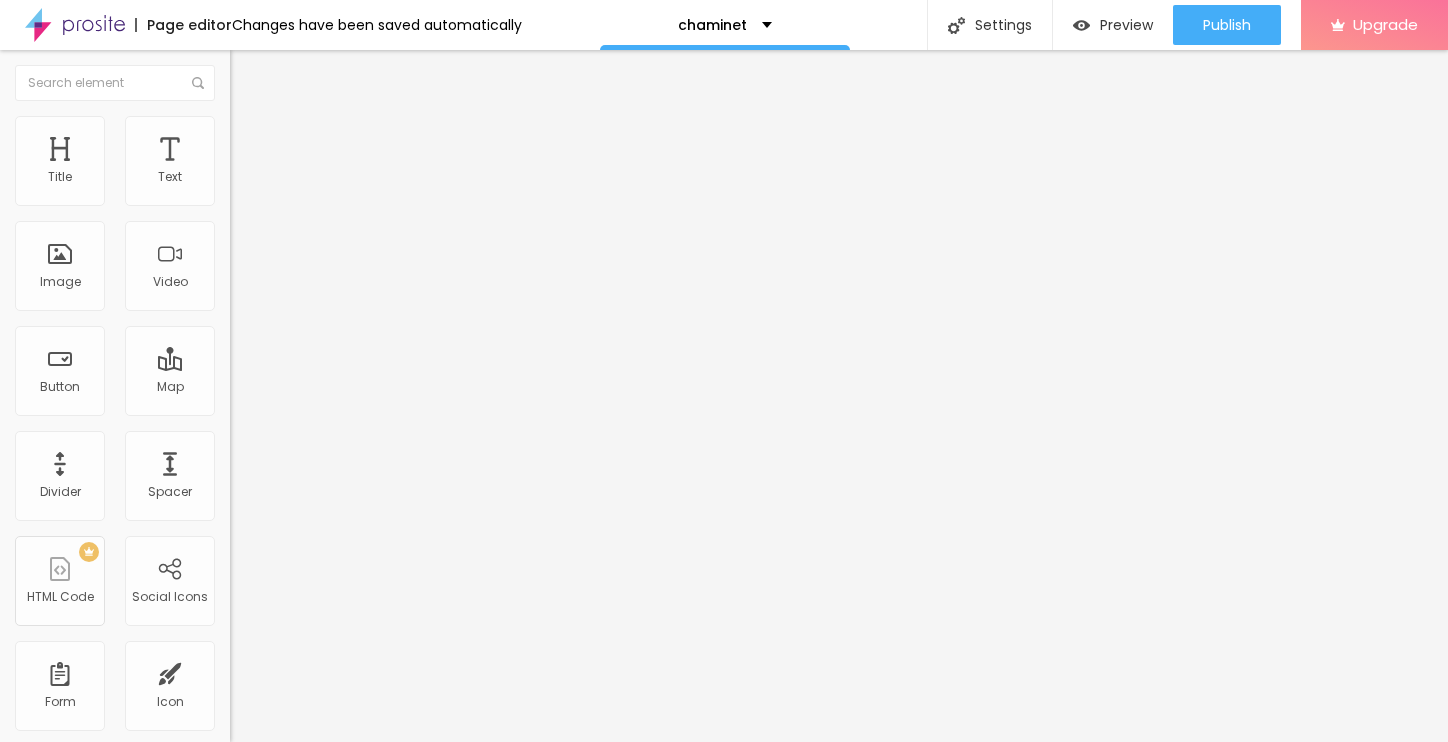 type on "85" 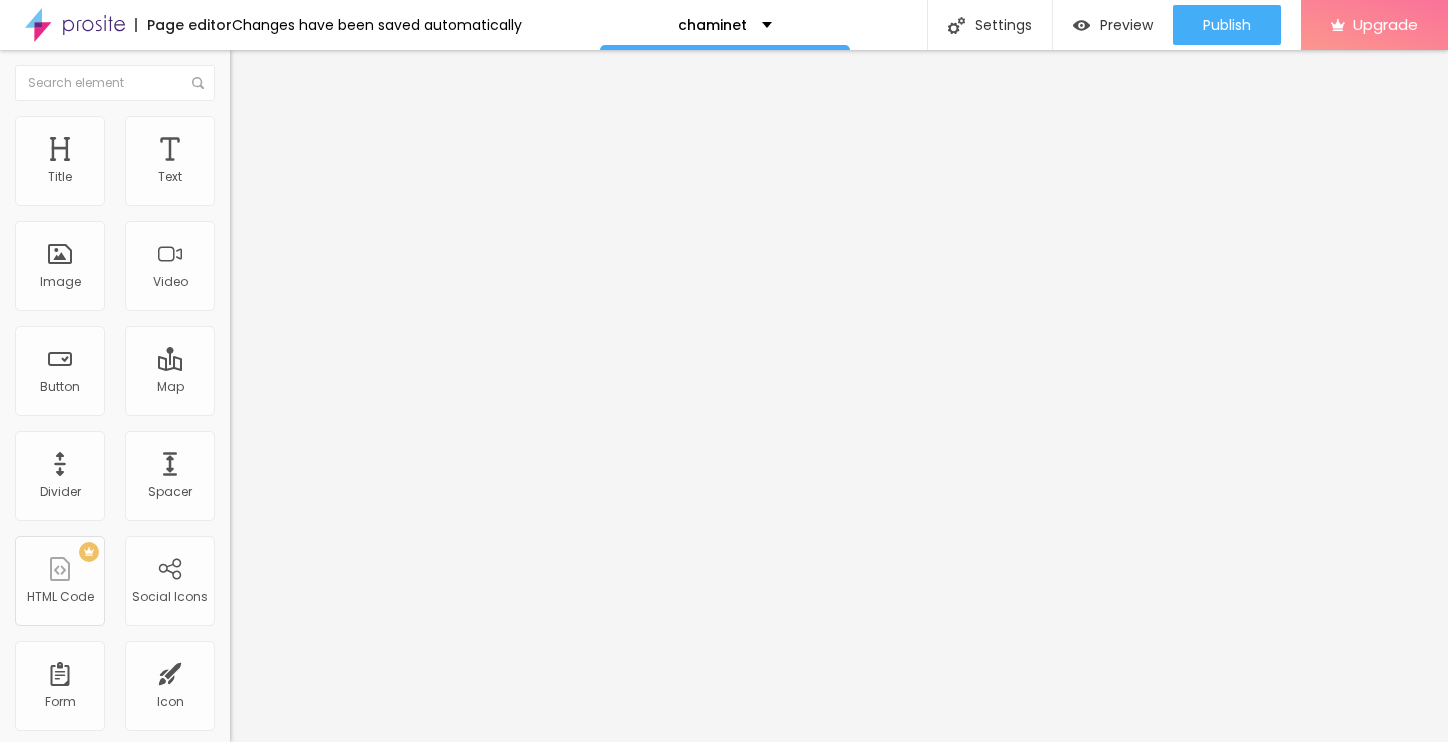 type on "80" 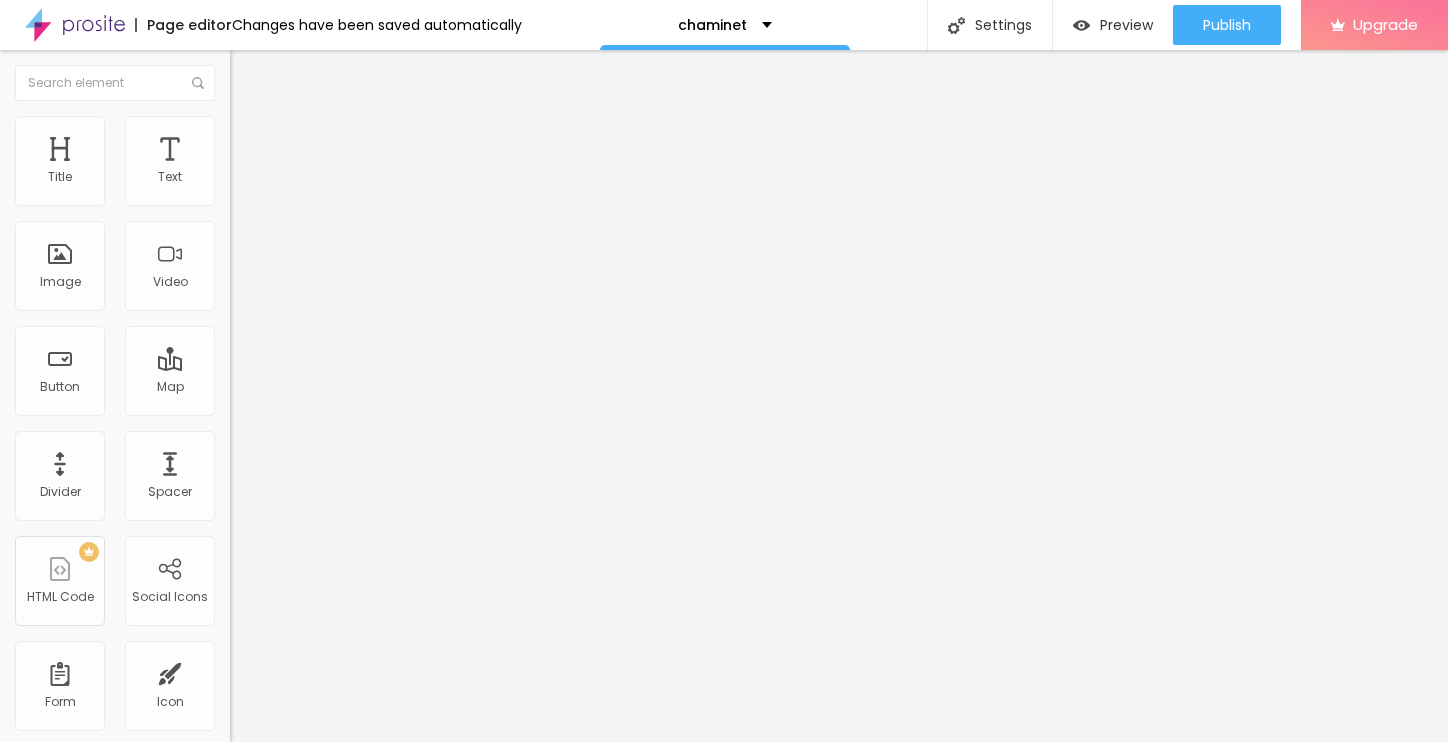 type on "75" 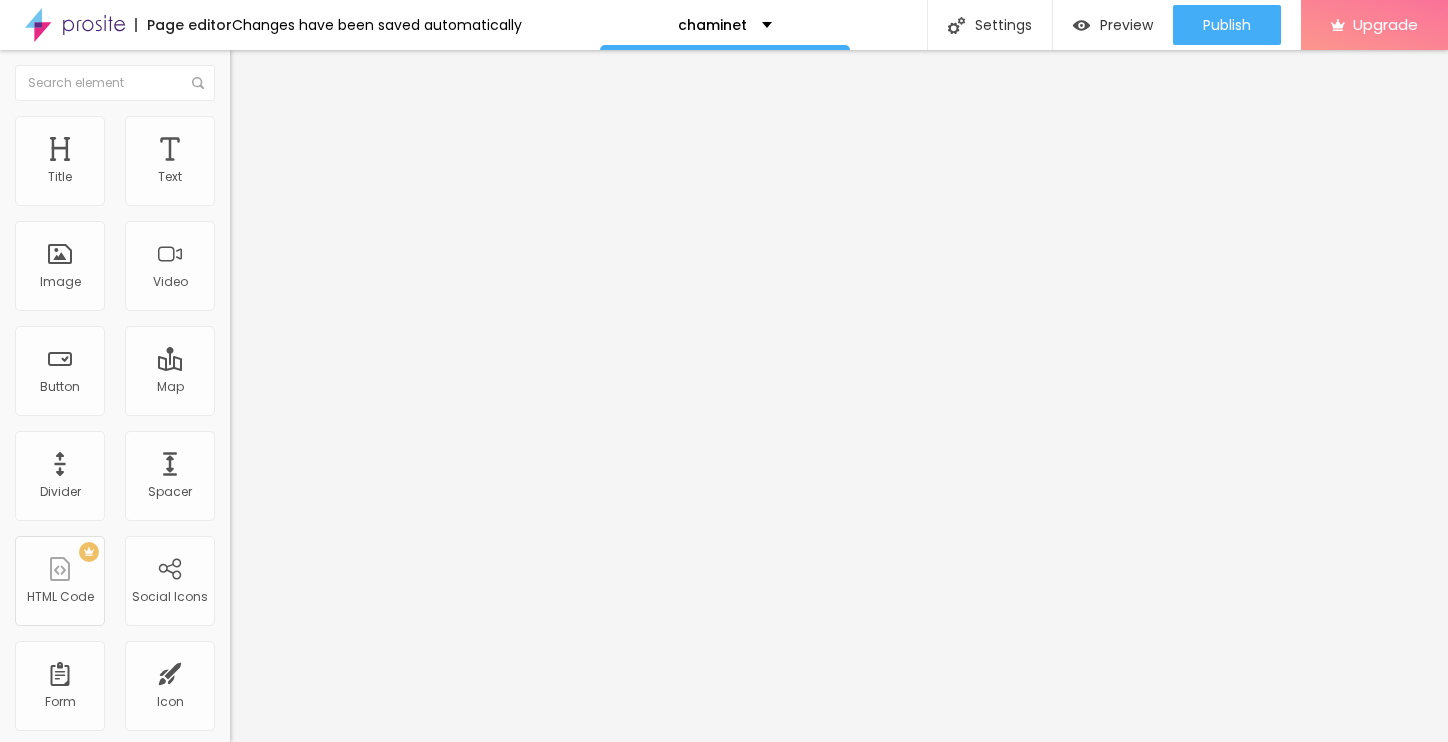 type on "75" 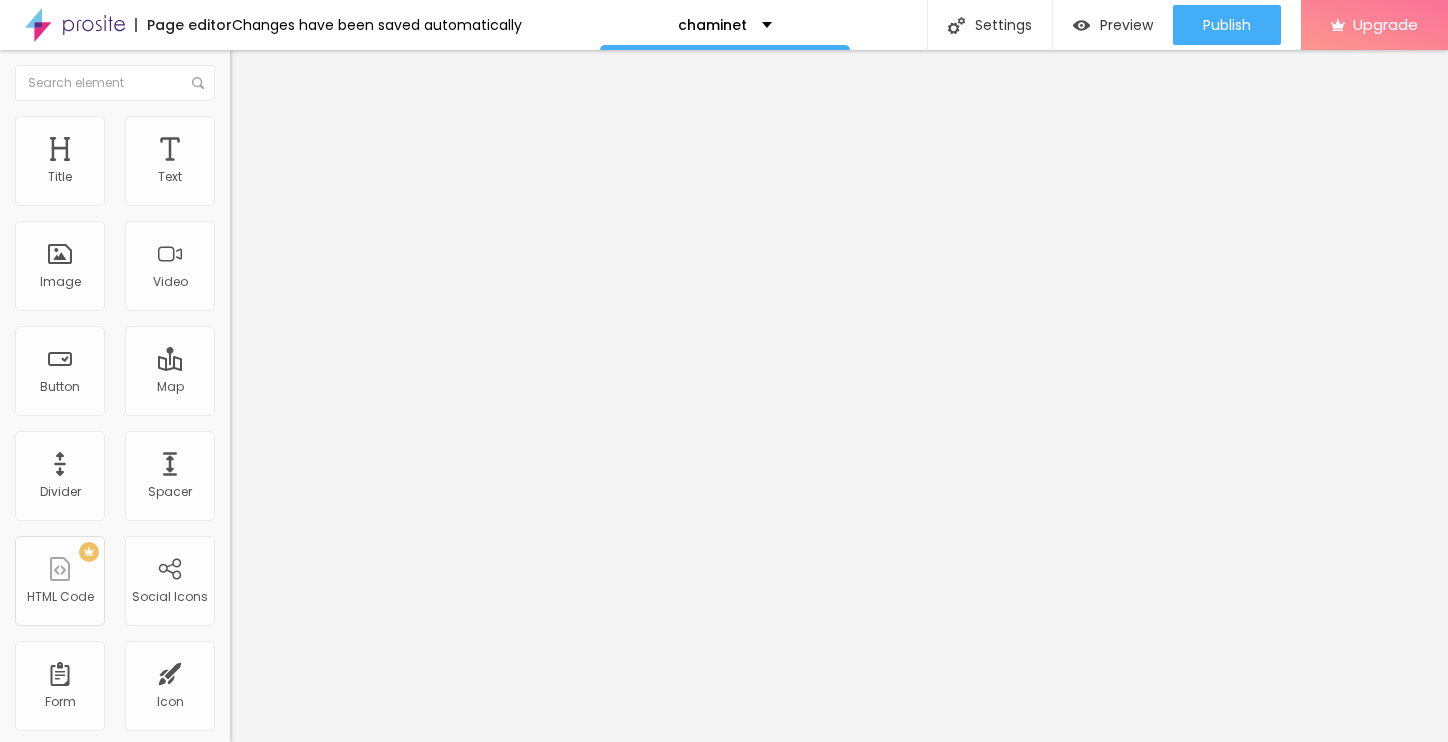 type on "70" 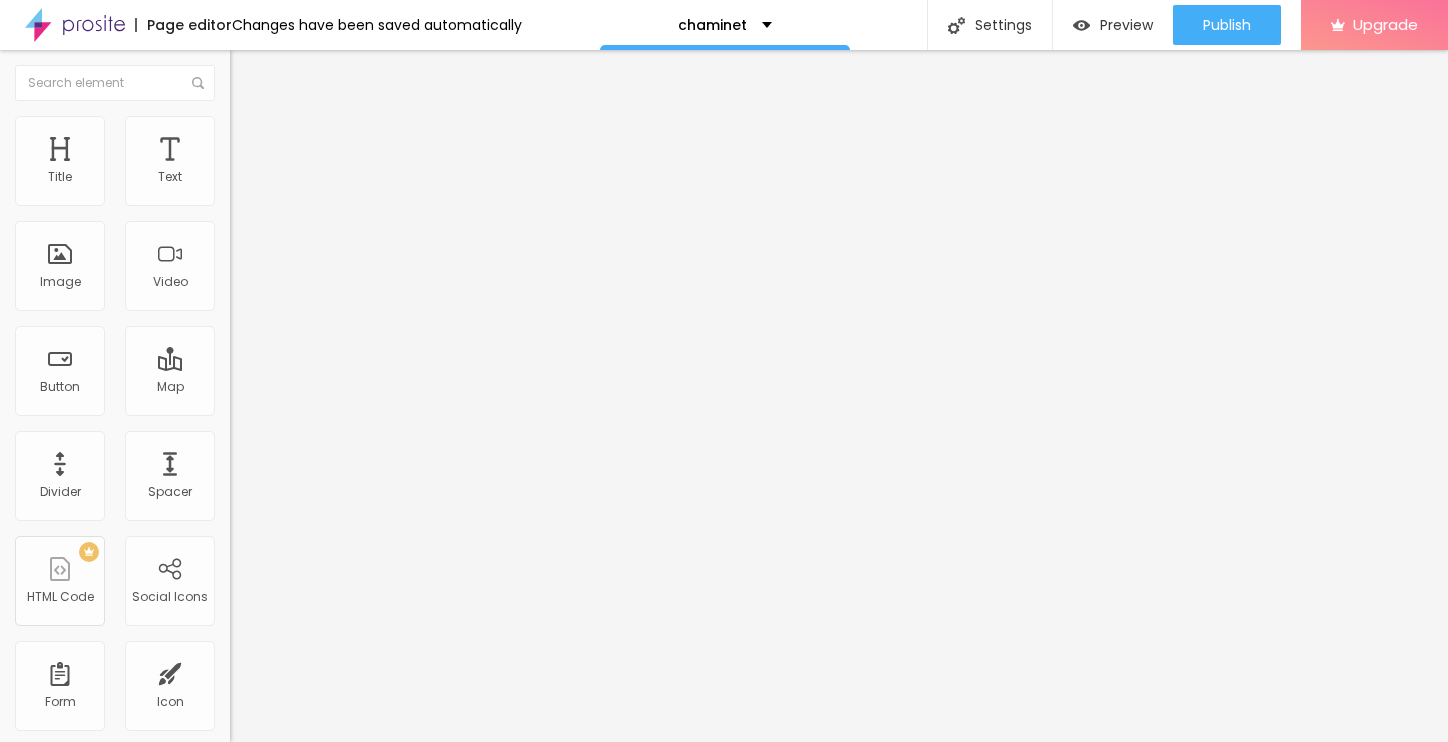 type on "55" 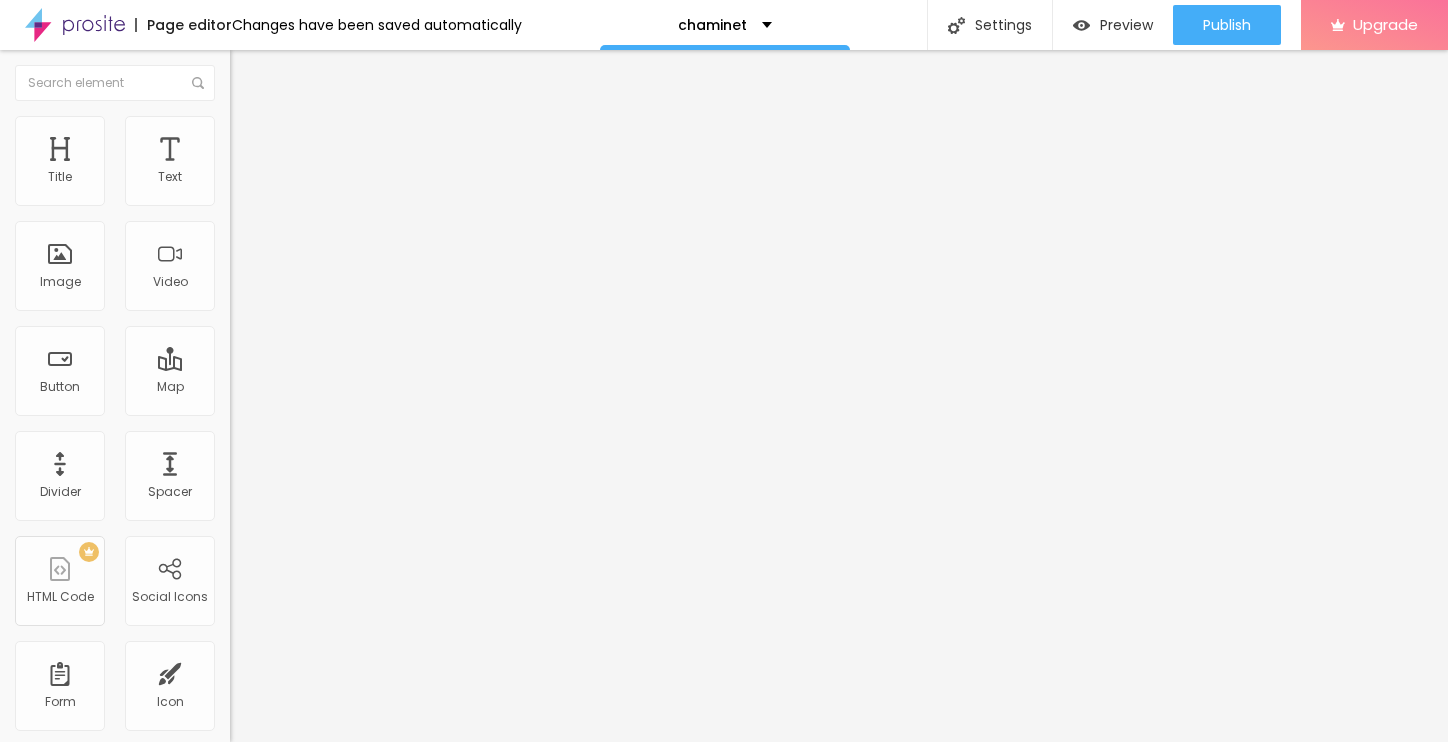 type on "55" 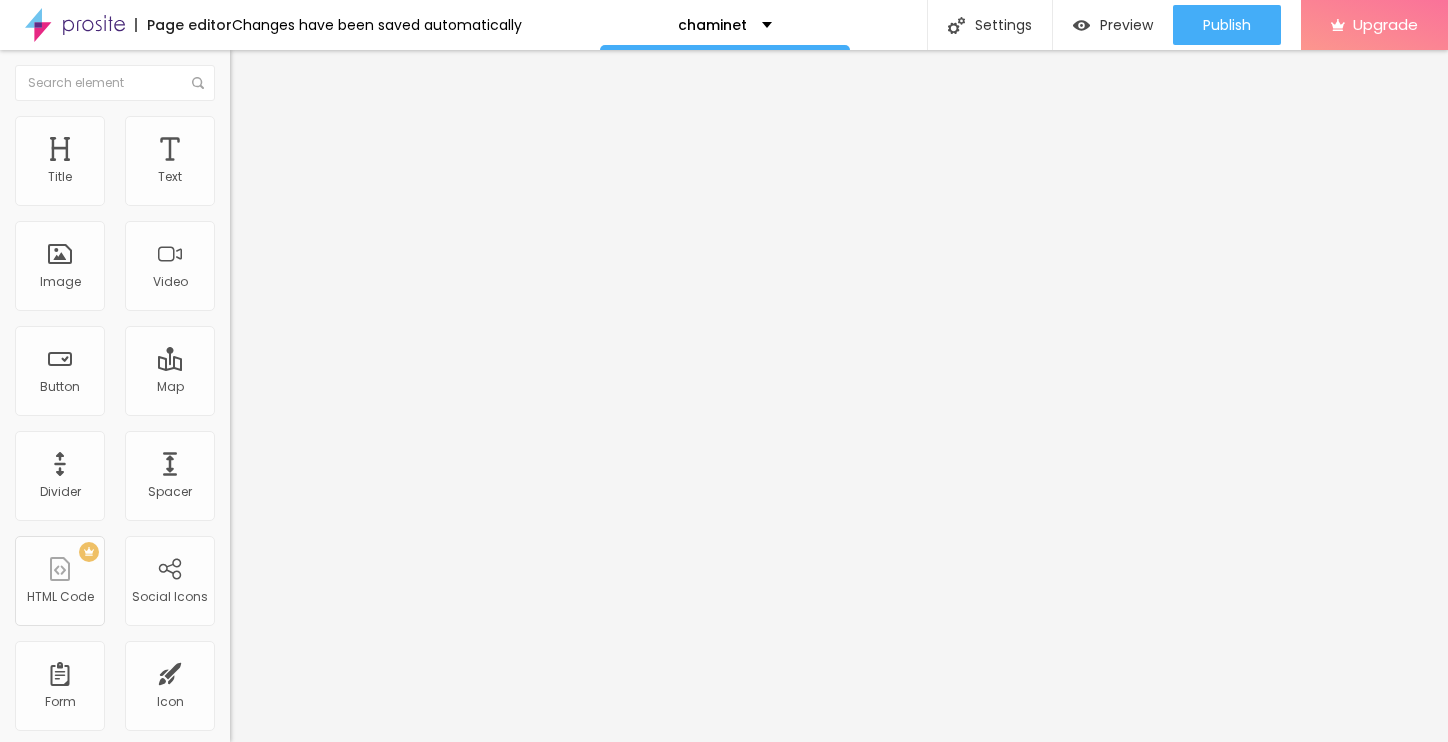 type on "50" 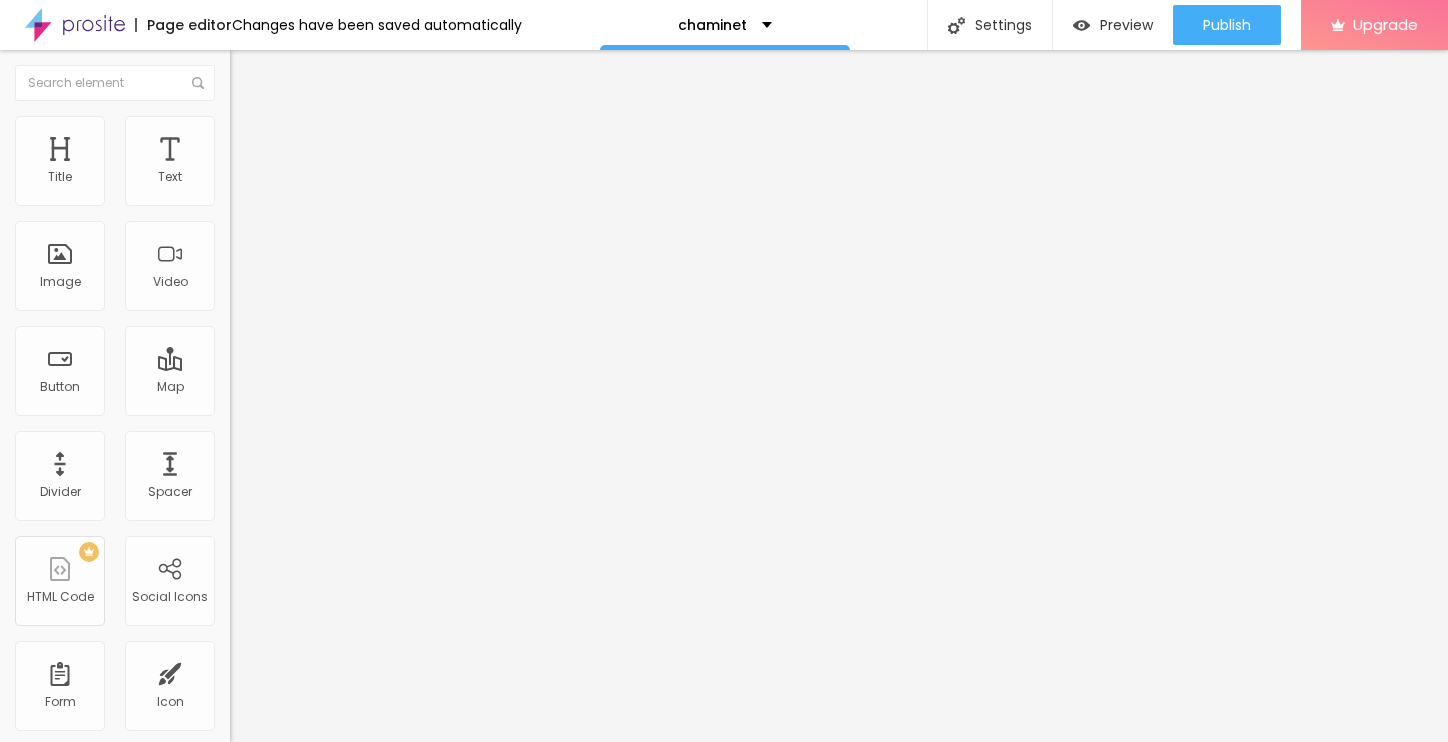 type on "45" 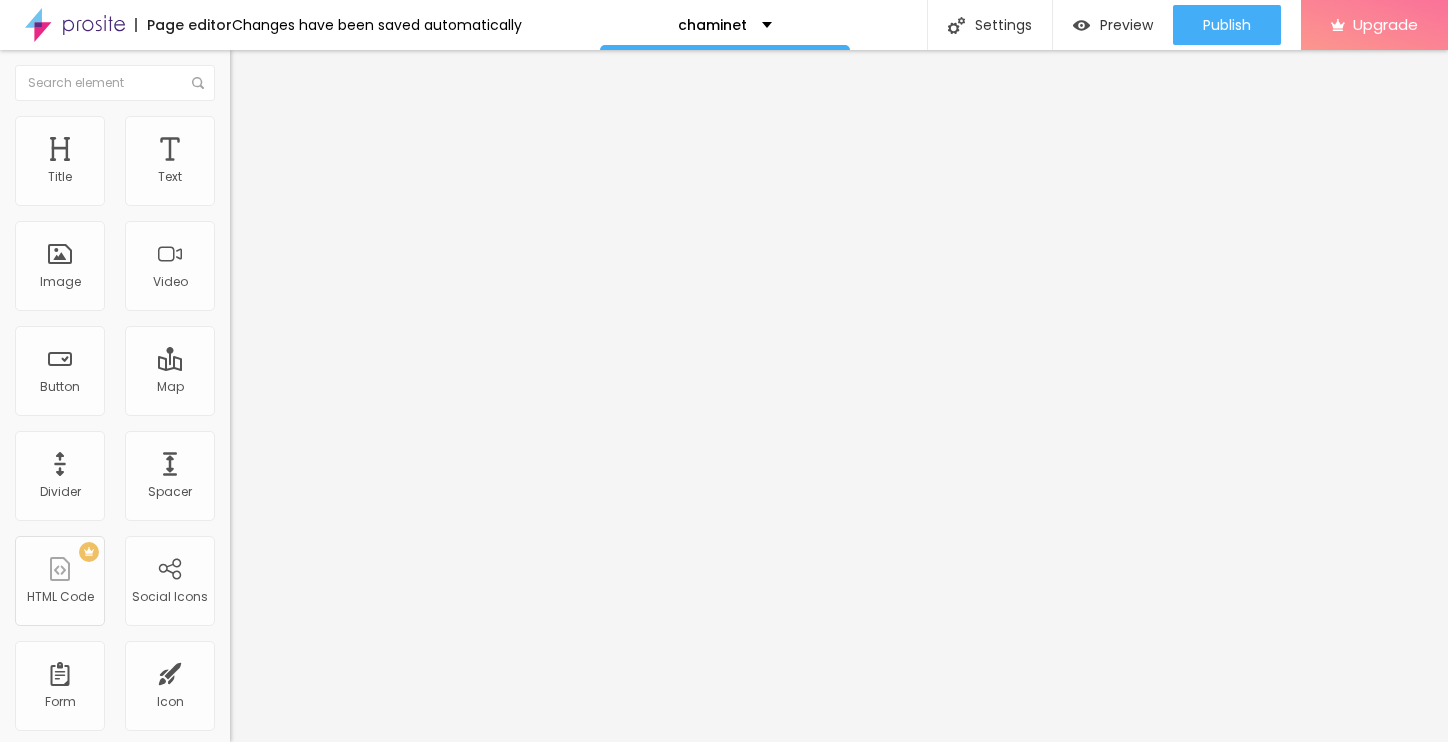 type on "40" 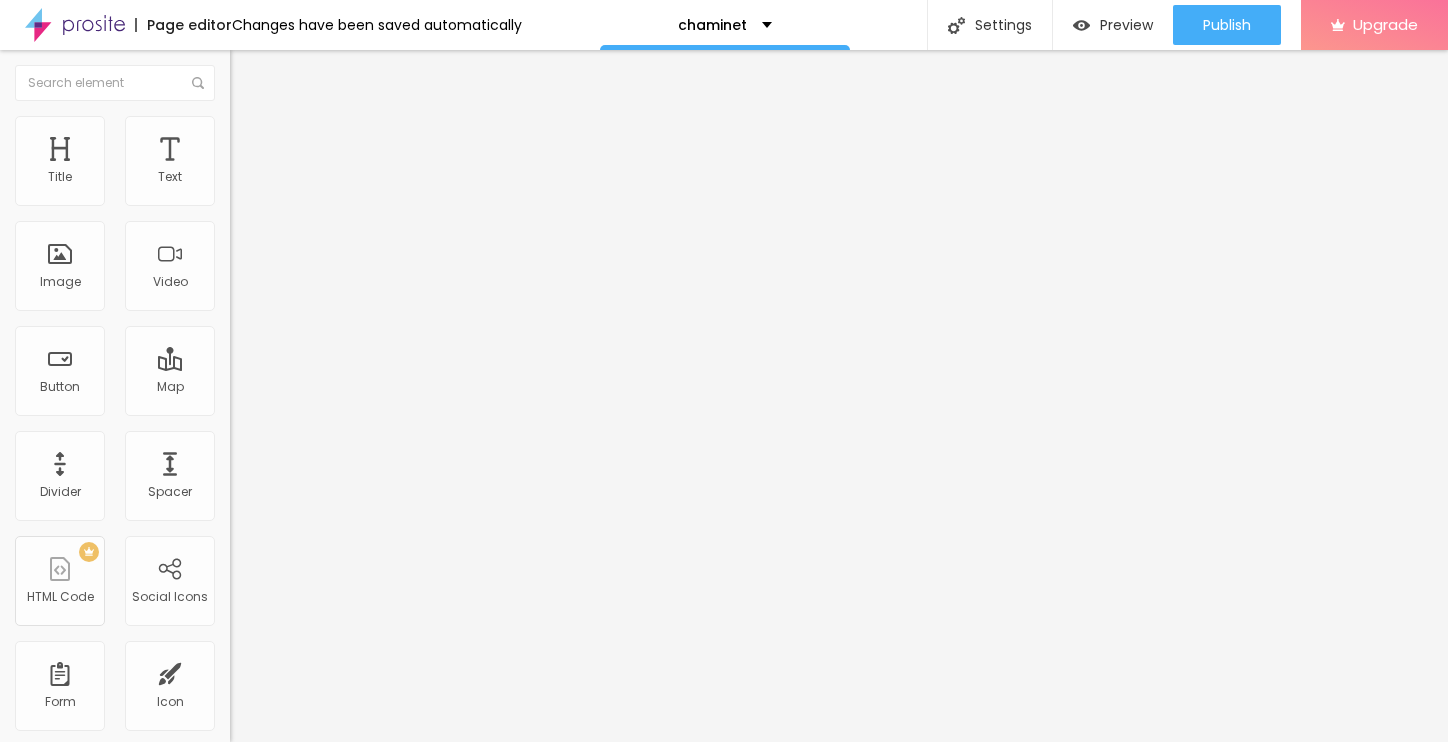 type on "35" 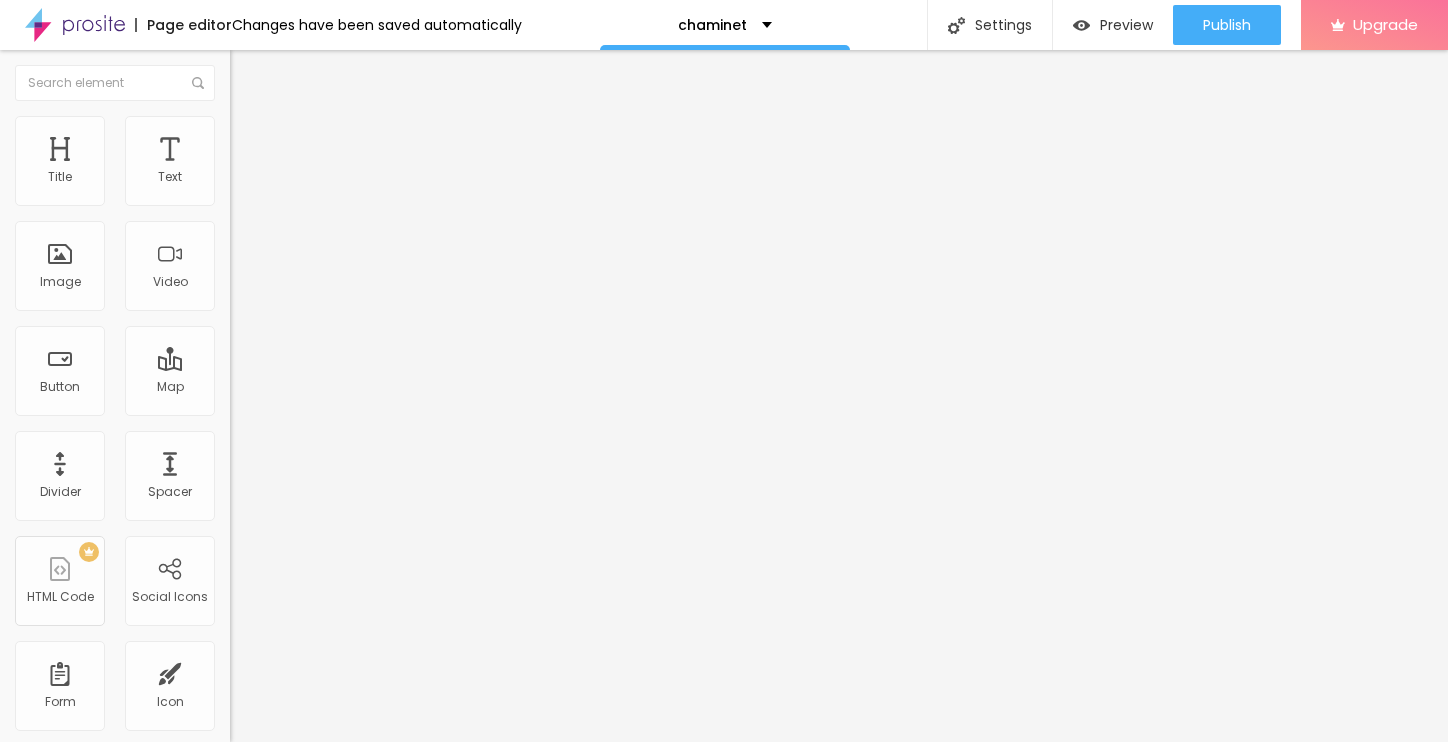 type on "35" 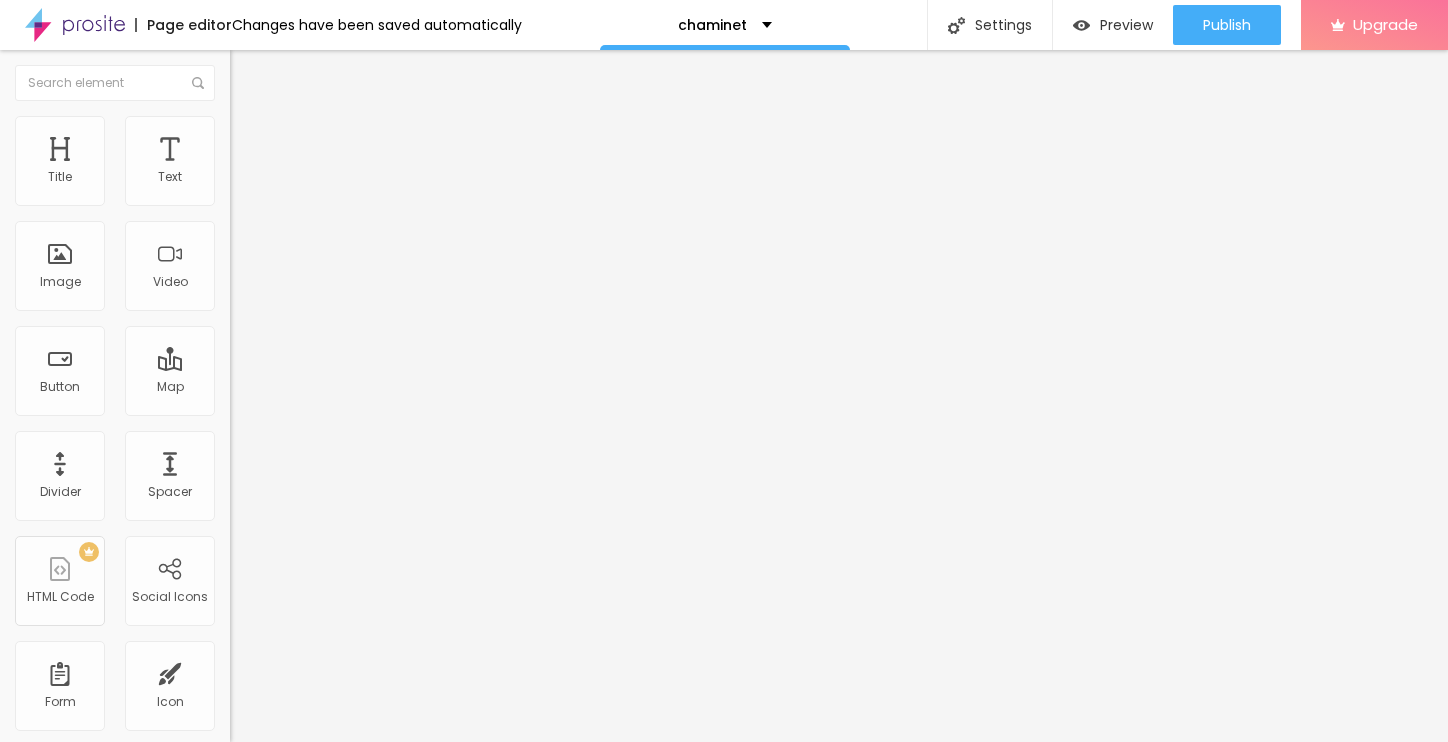 type on "30" 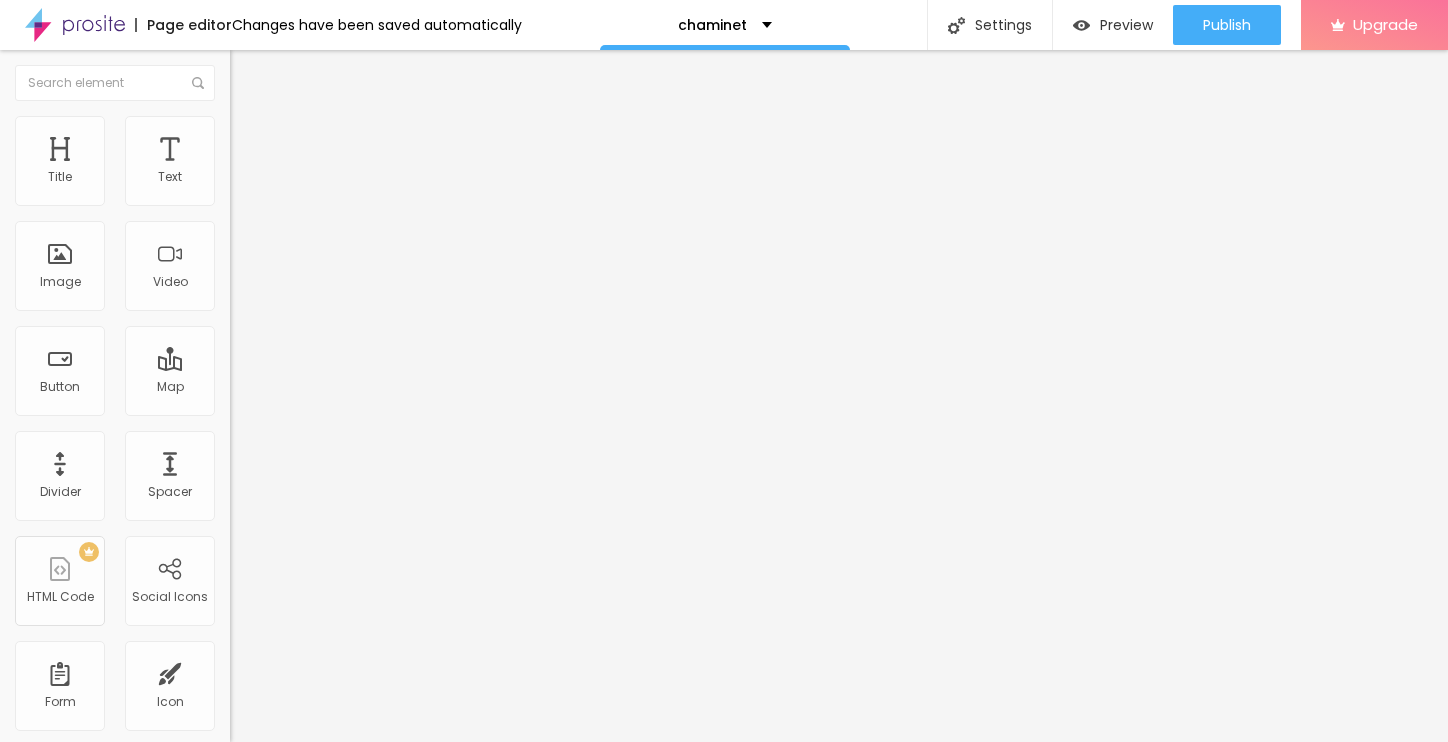 type on "30" 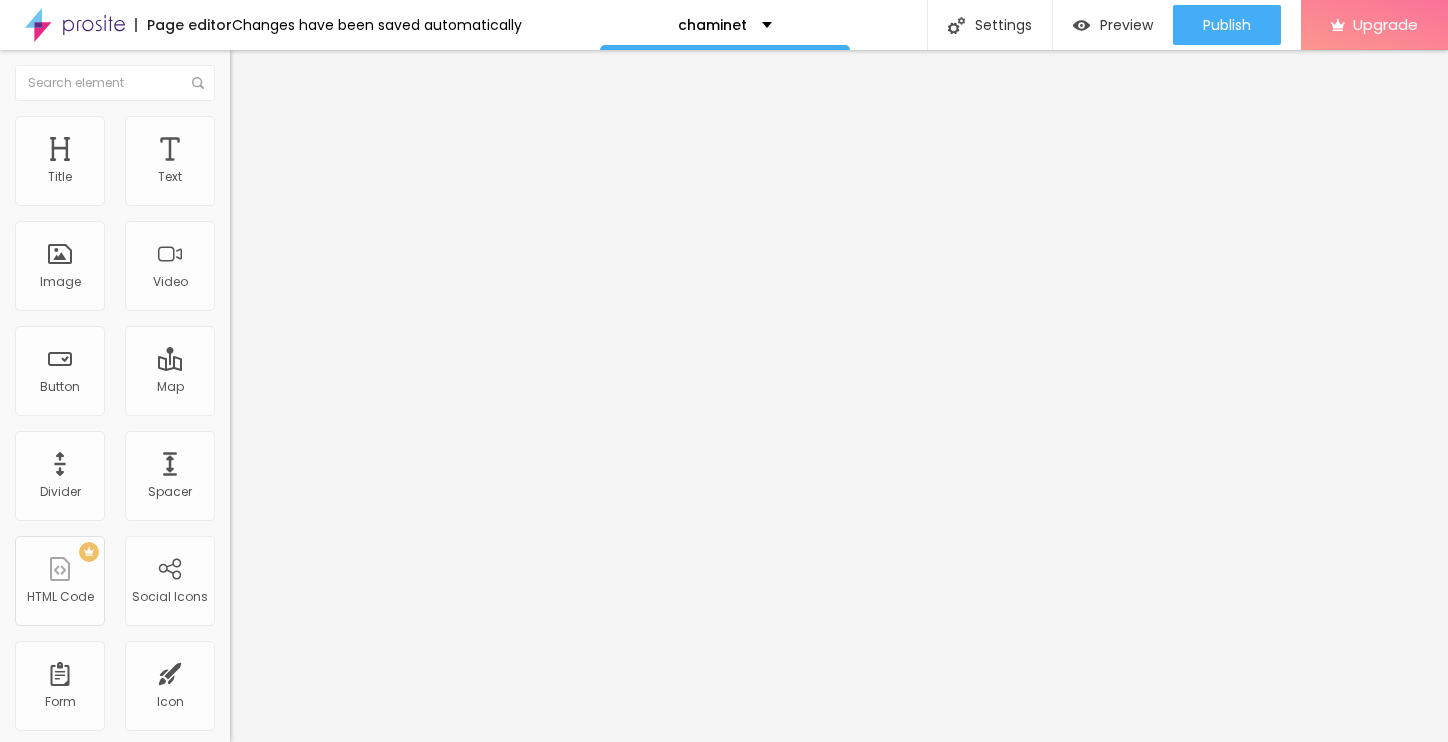 type on "25" 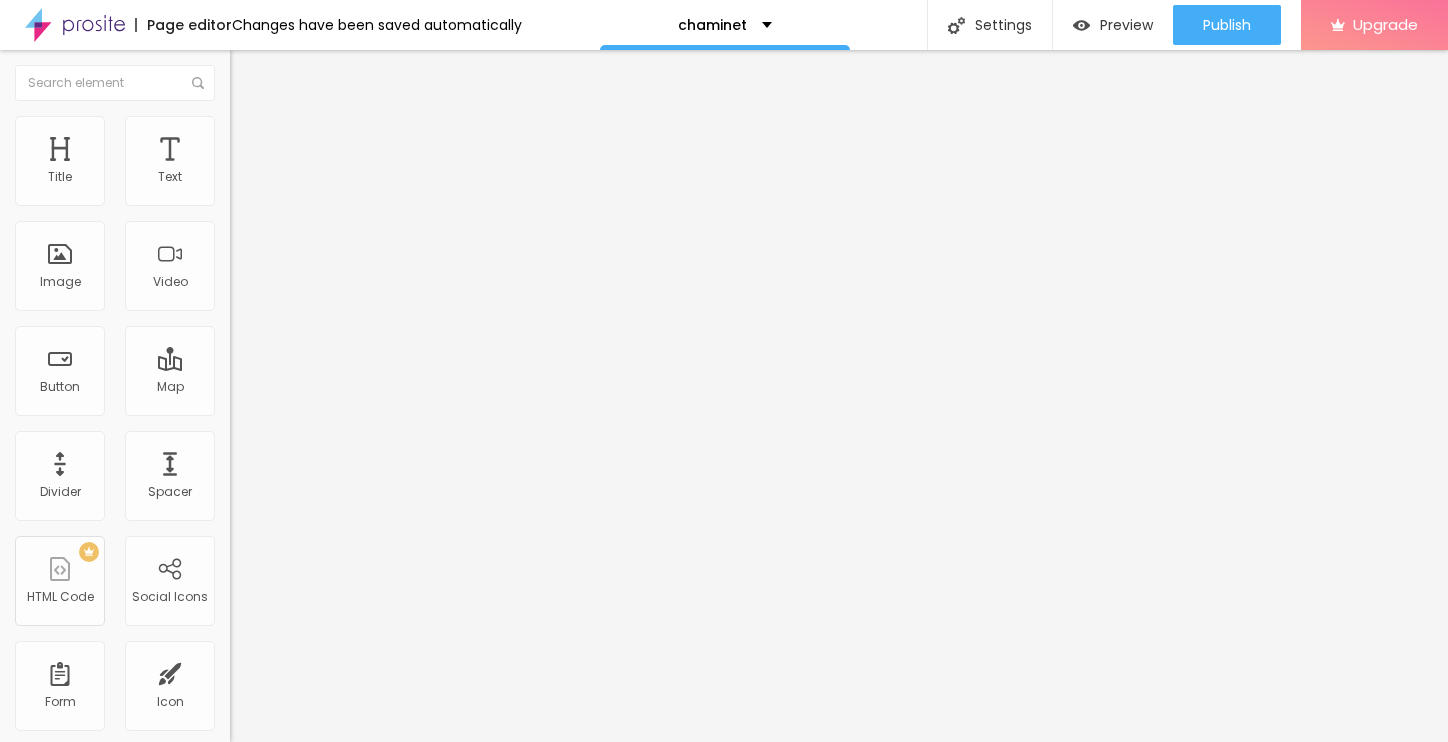 type on "25" 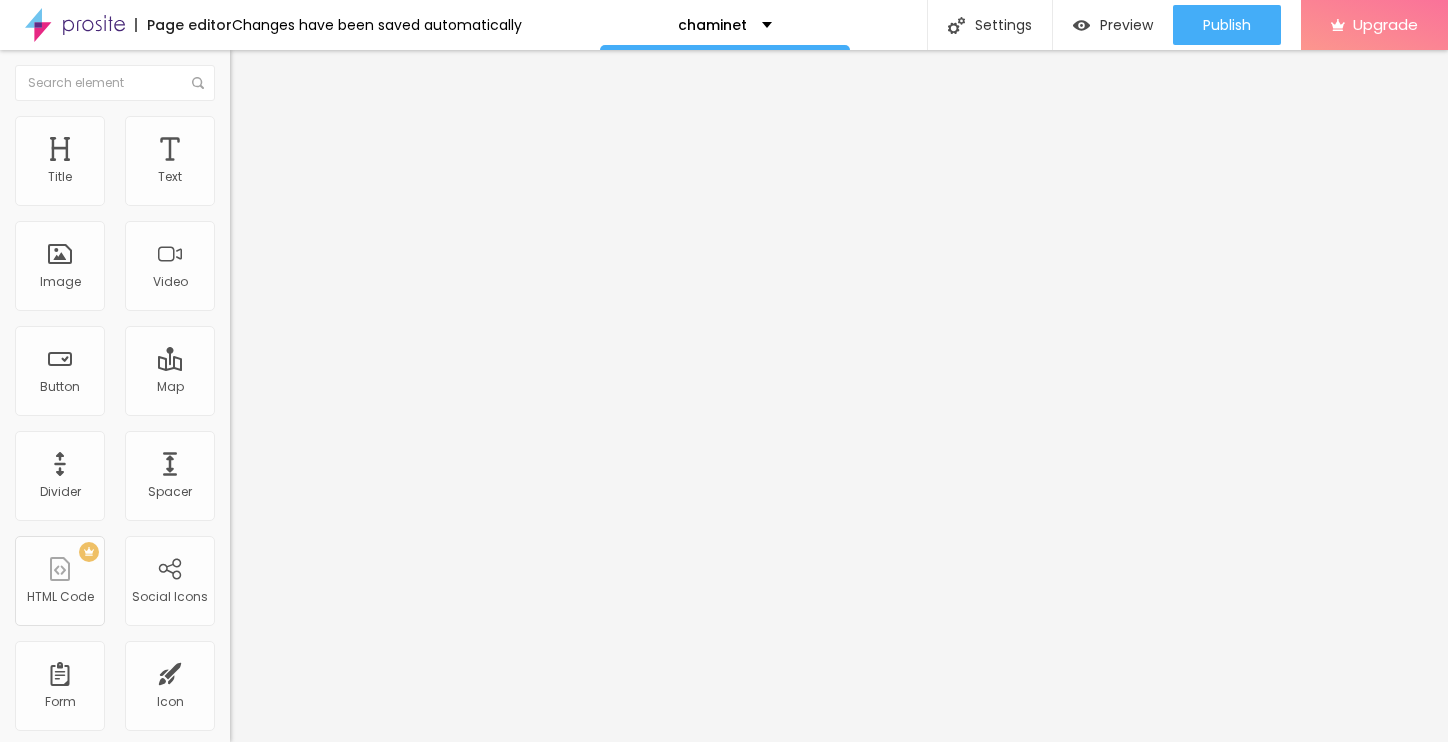 type on "20" 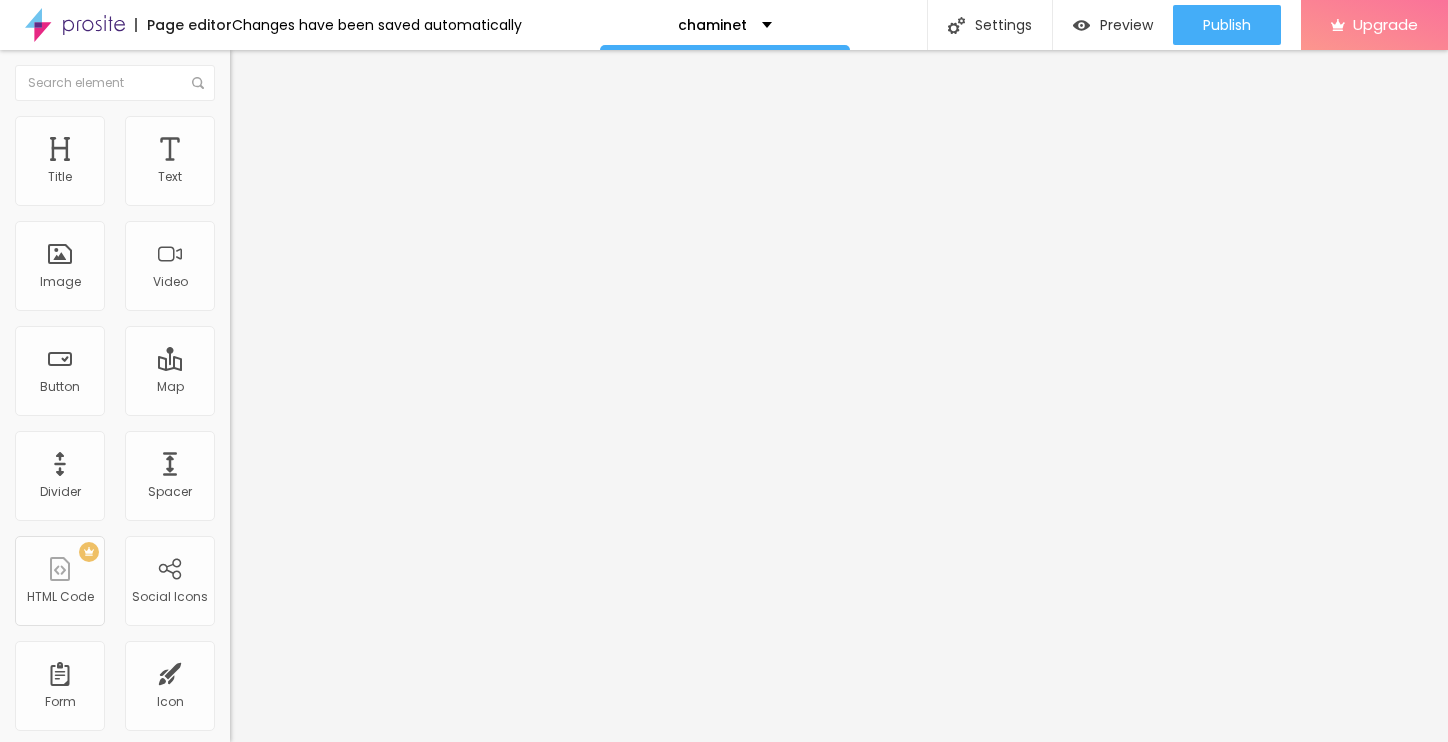 type on "10" 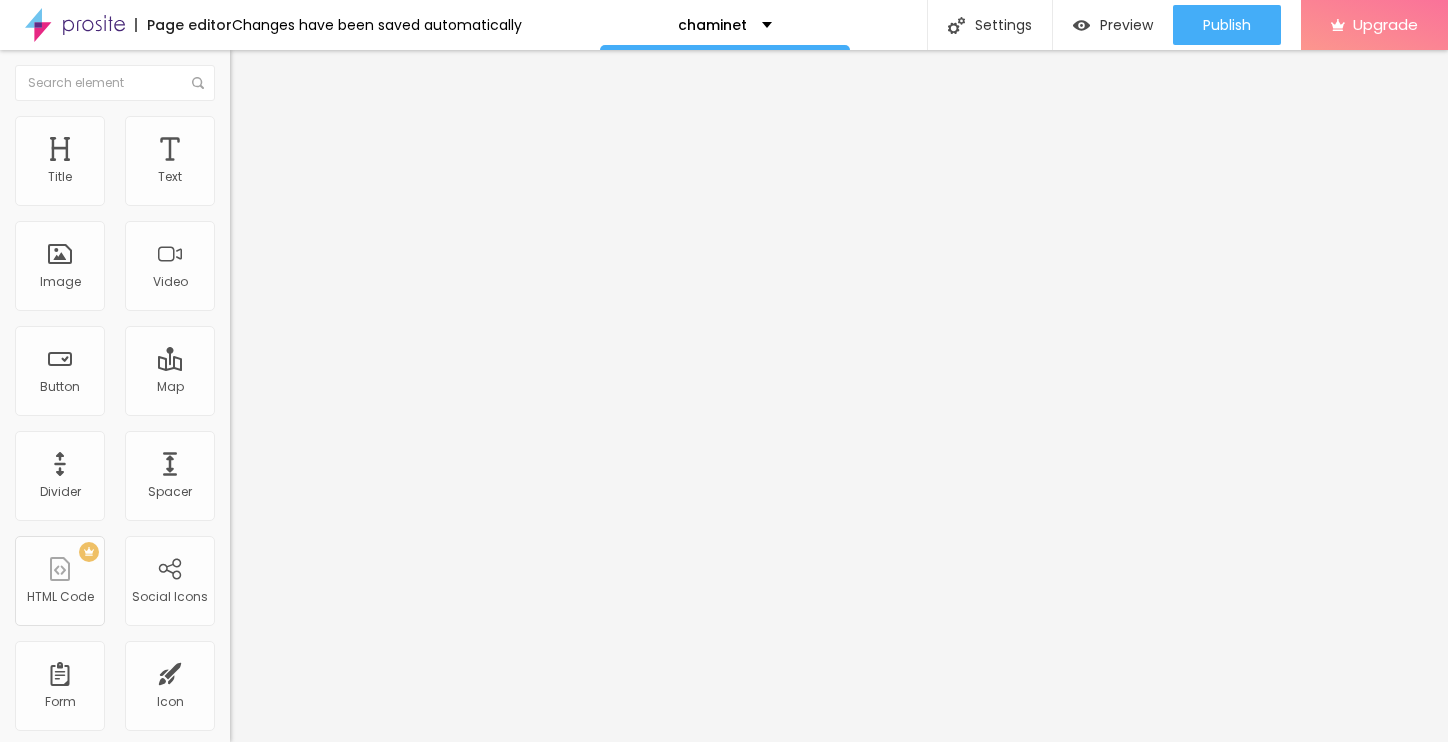 type on "10" 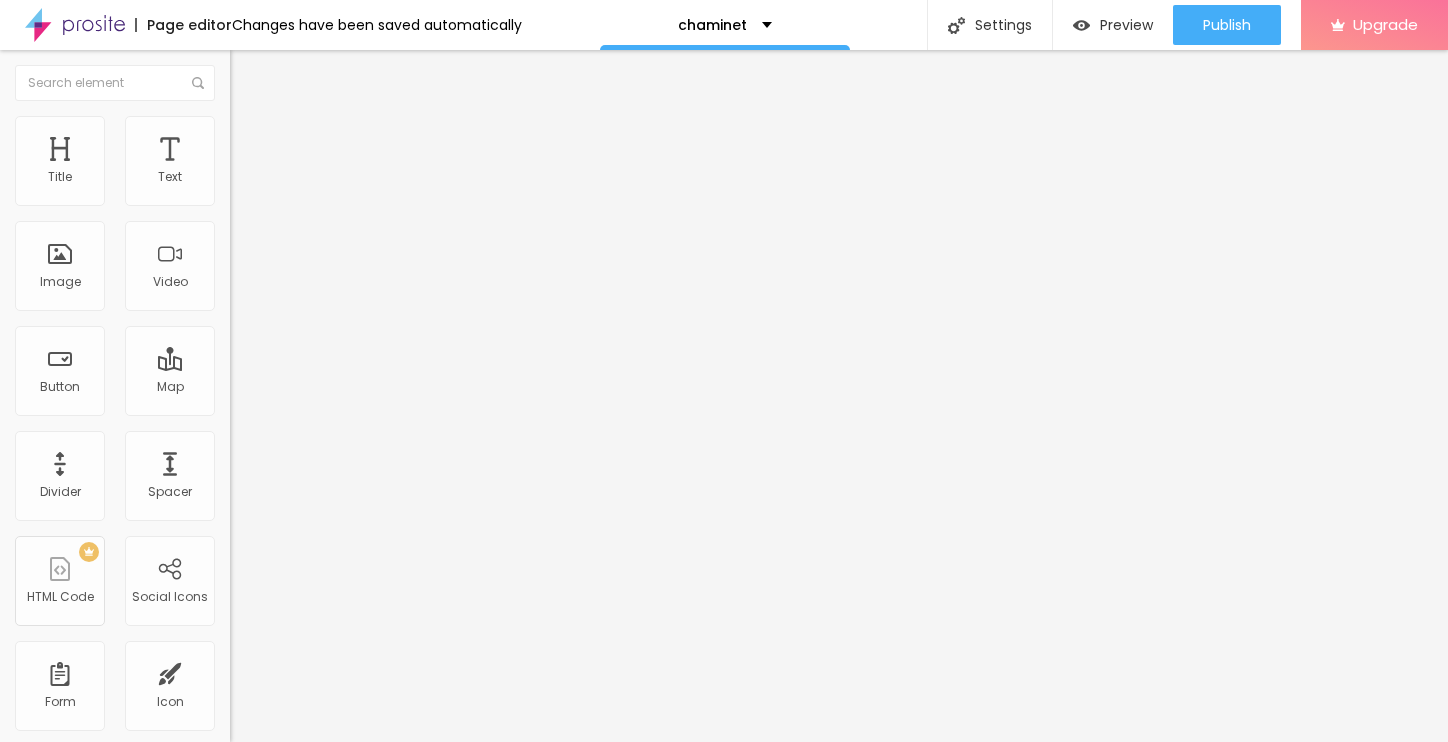 type on "15" 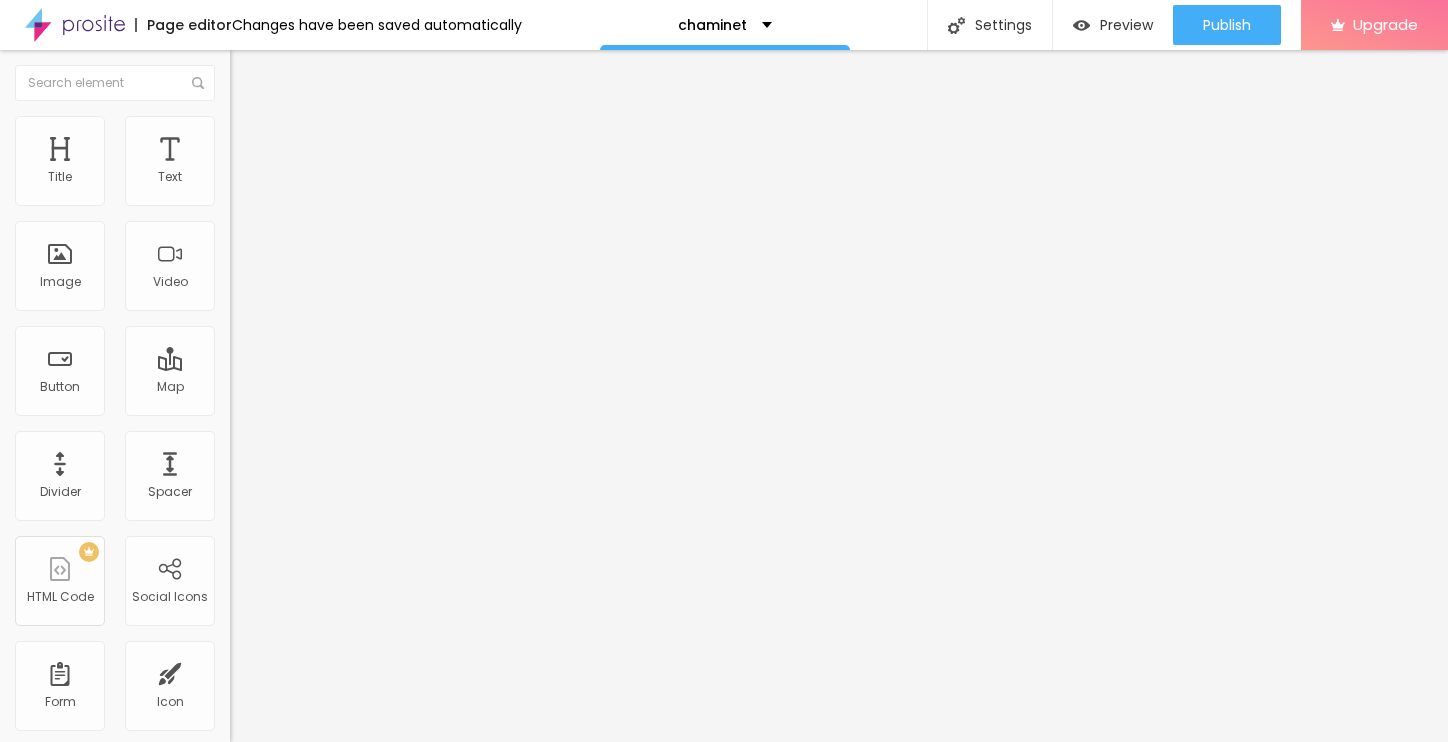 type on "15" 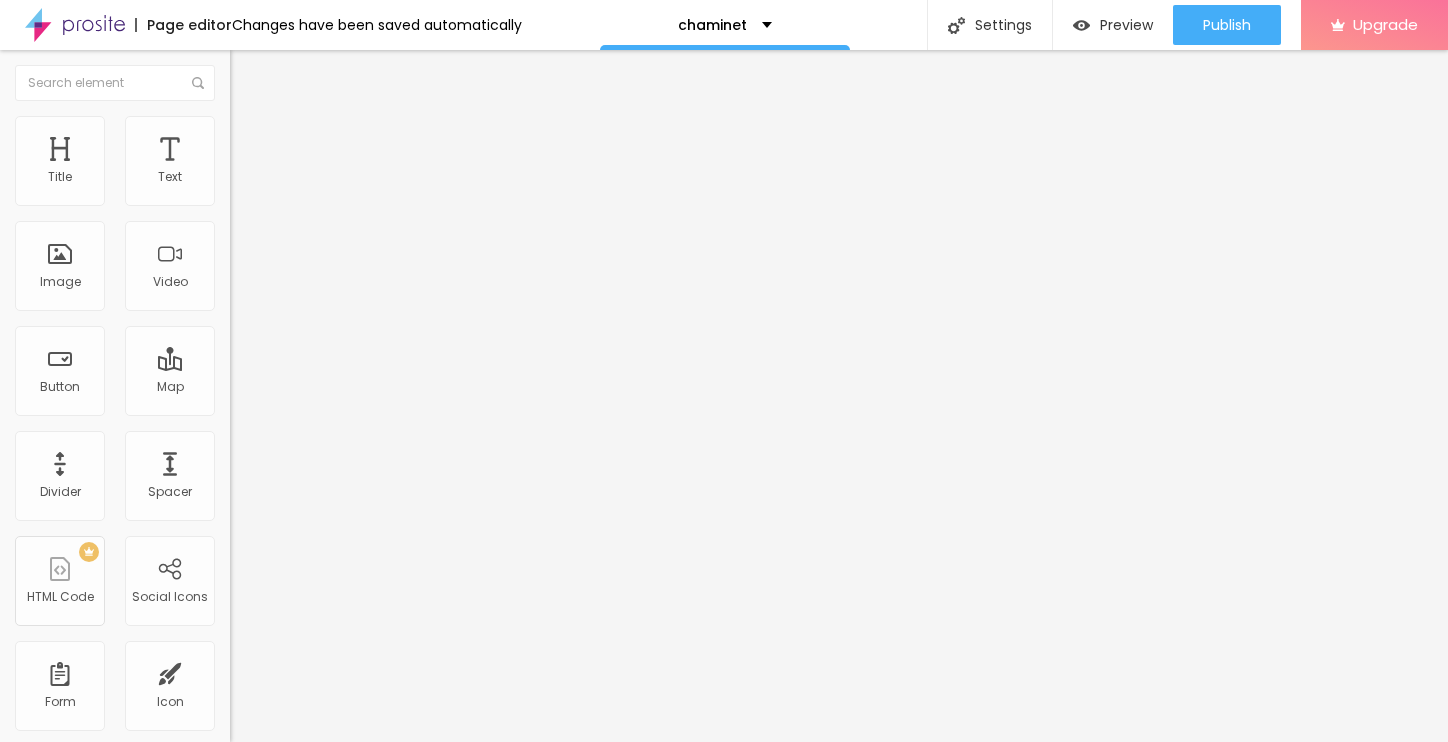 type on "20" 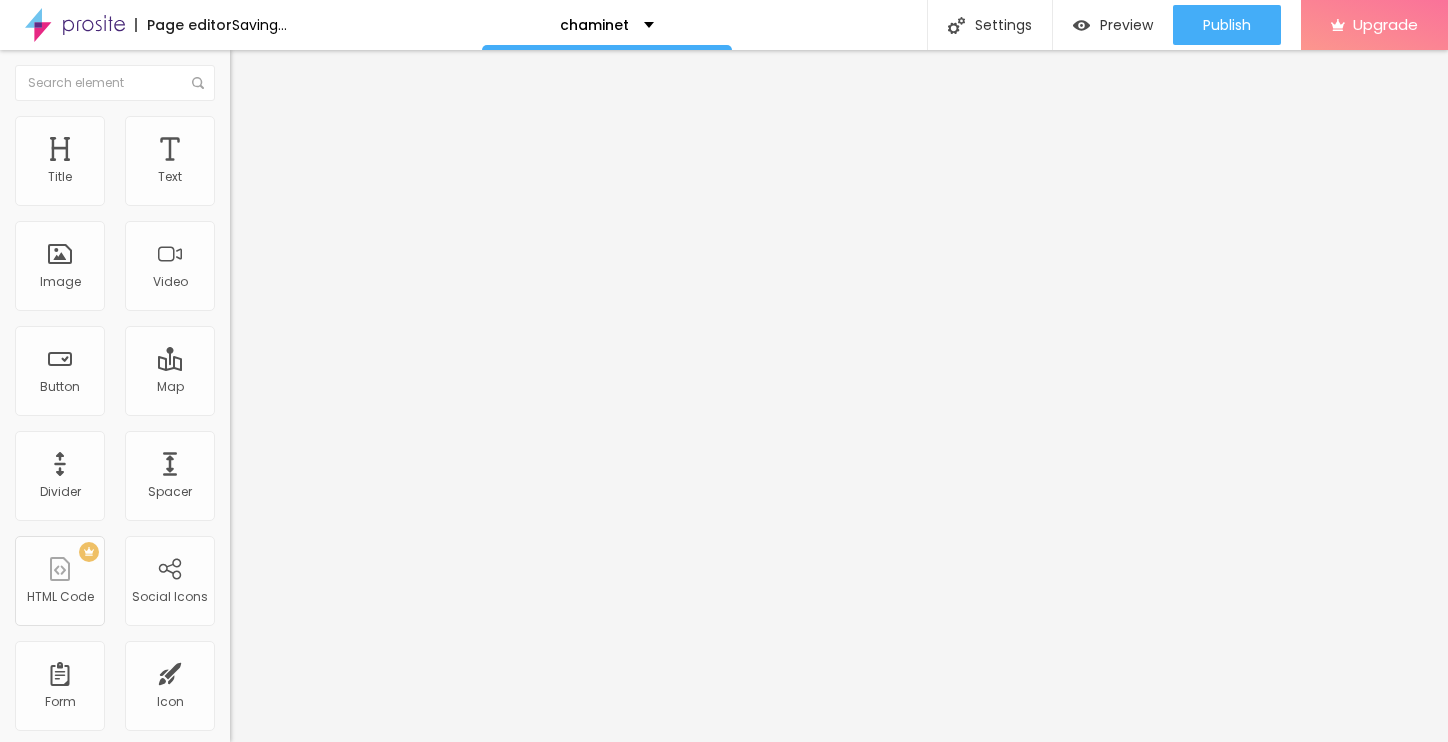 drag, startPoint x: 20, startPoint y: 212, endPoint x: 41, endPoint y: 212, distance: 21 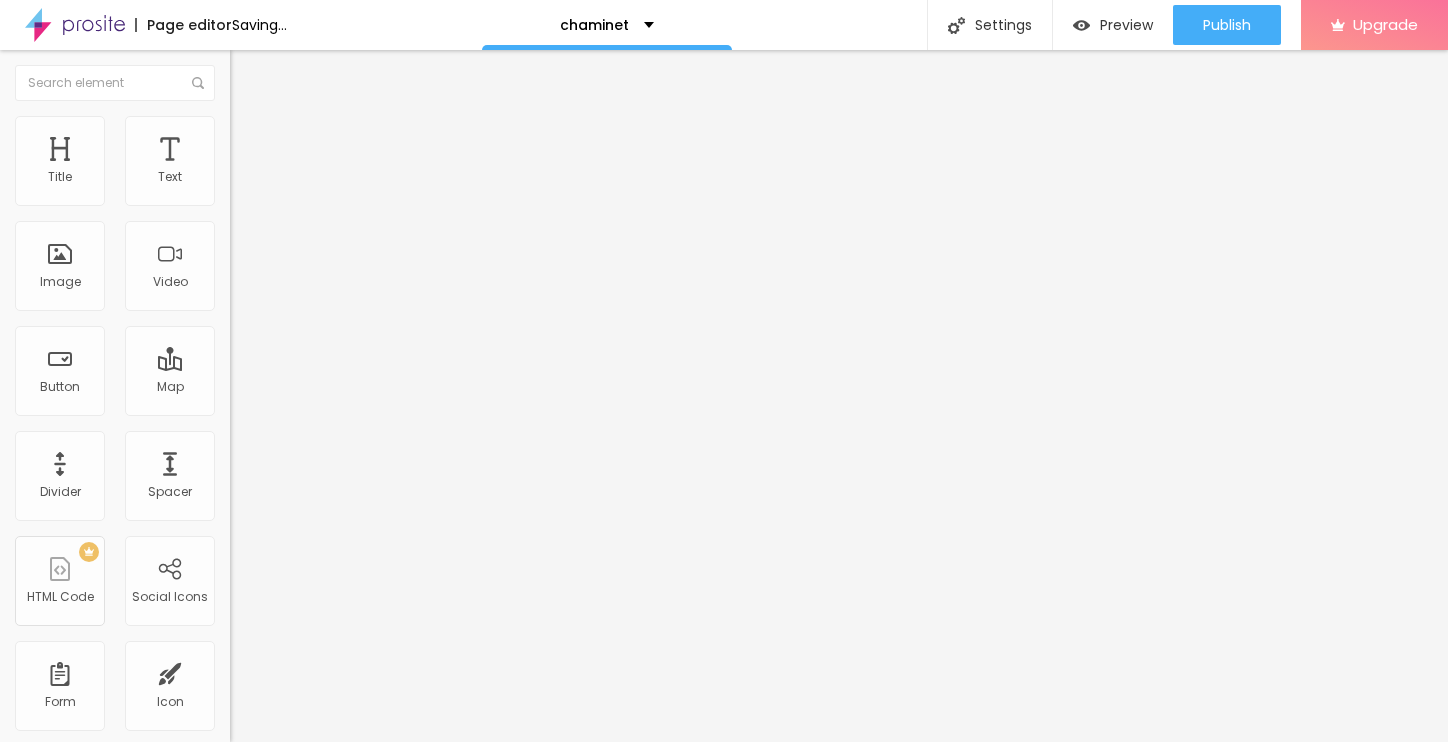 type on "20" 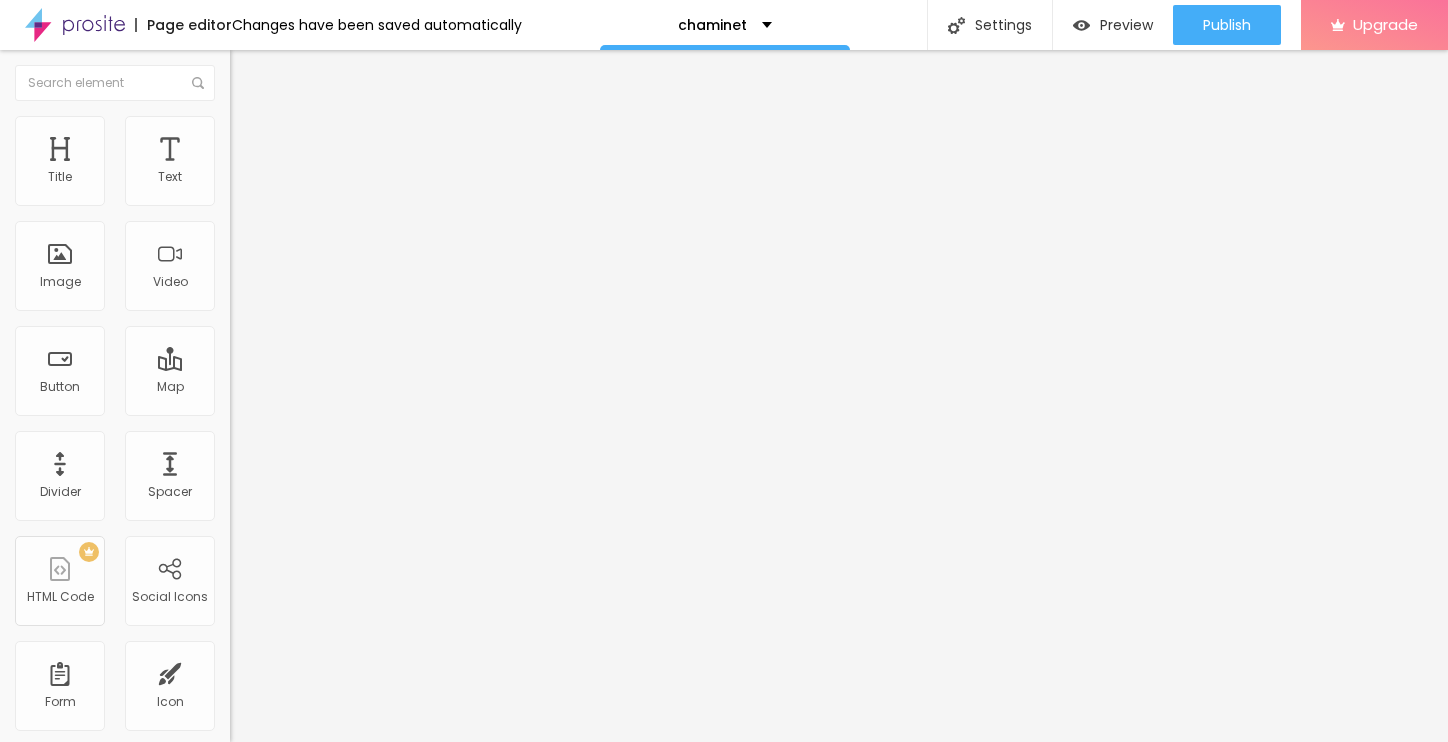 click on "Edit Image" at bounding box center [297, 73] 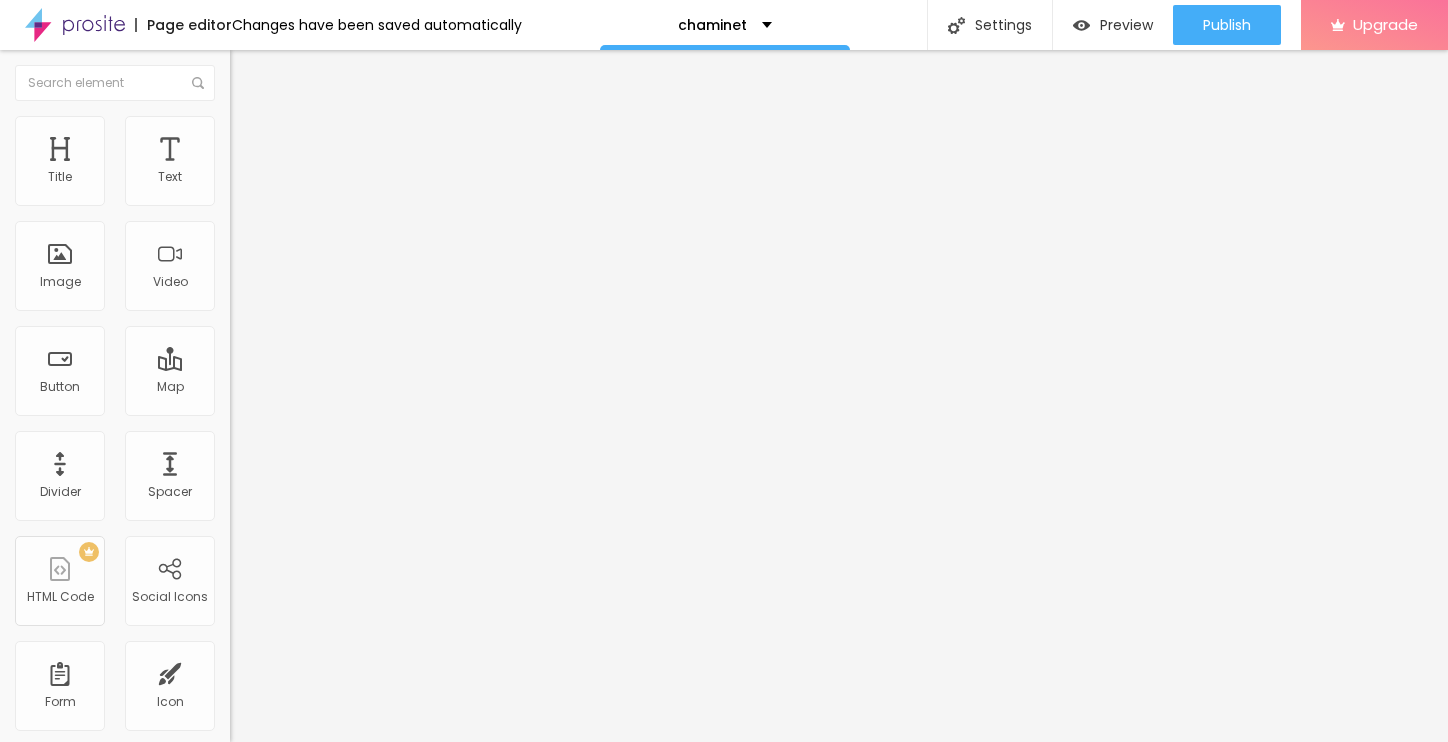 click 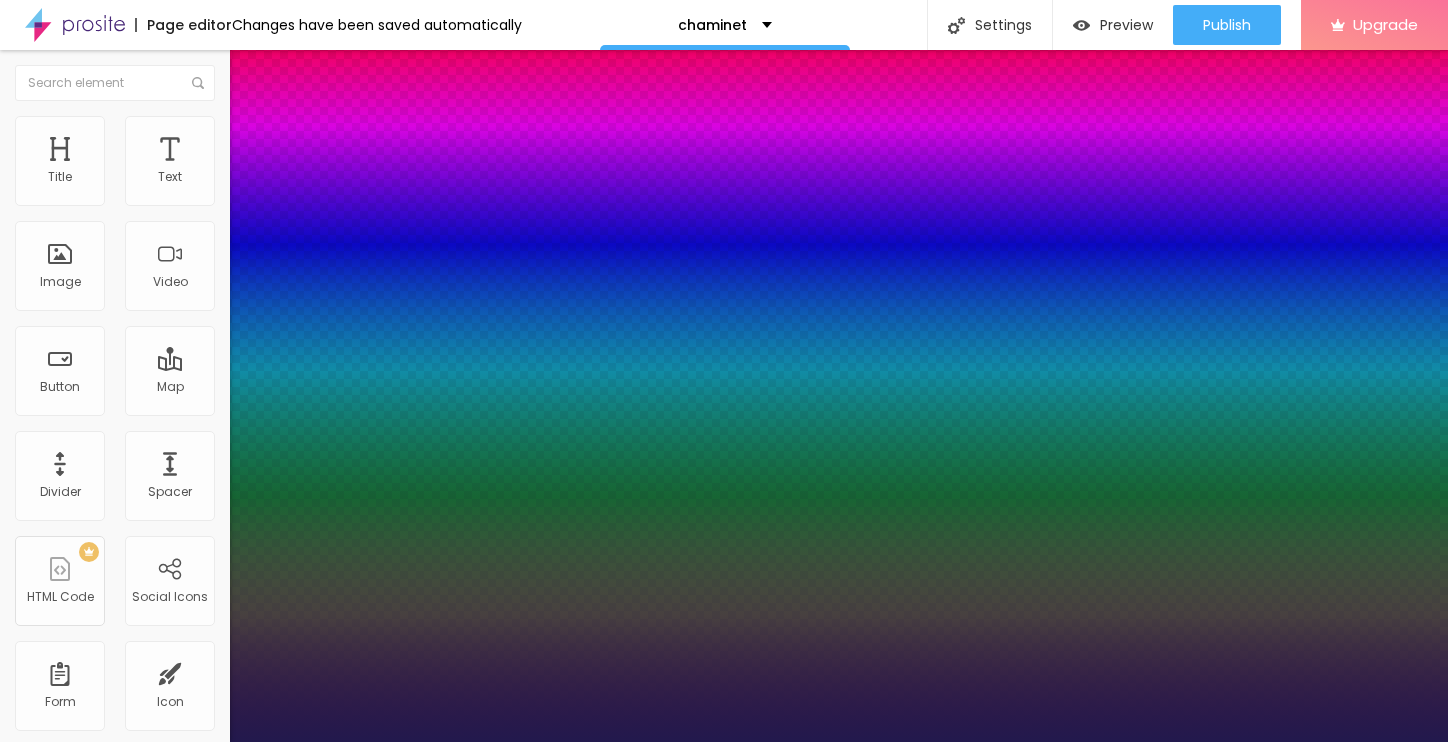 type on "17" 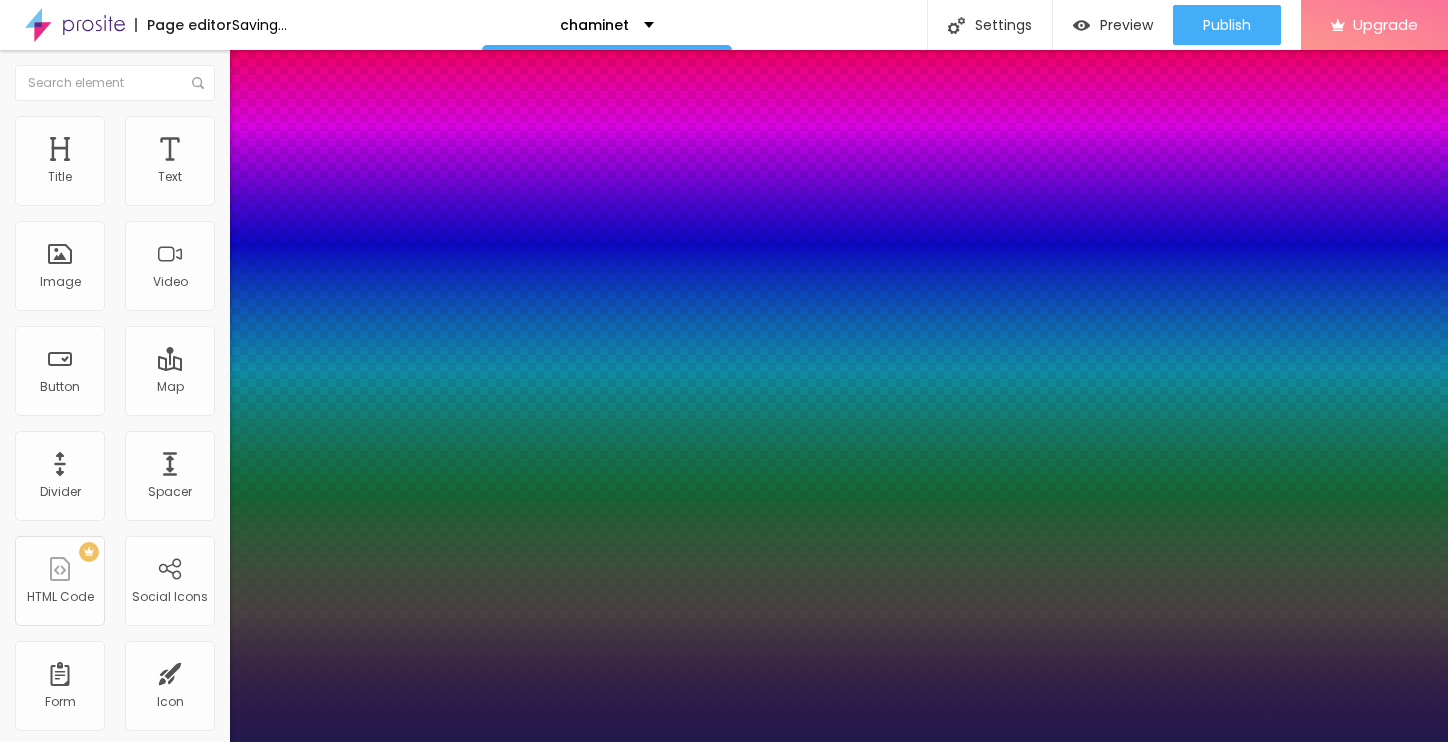 type on "25" 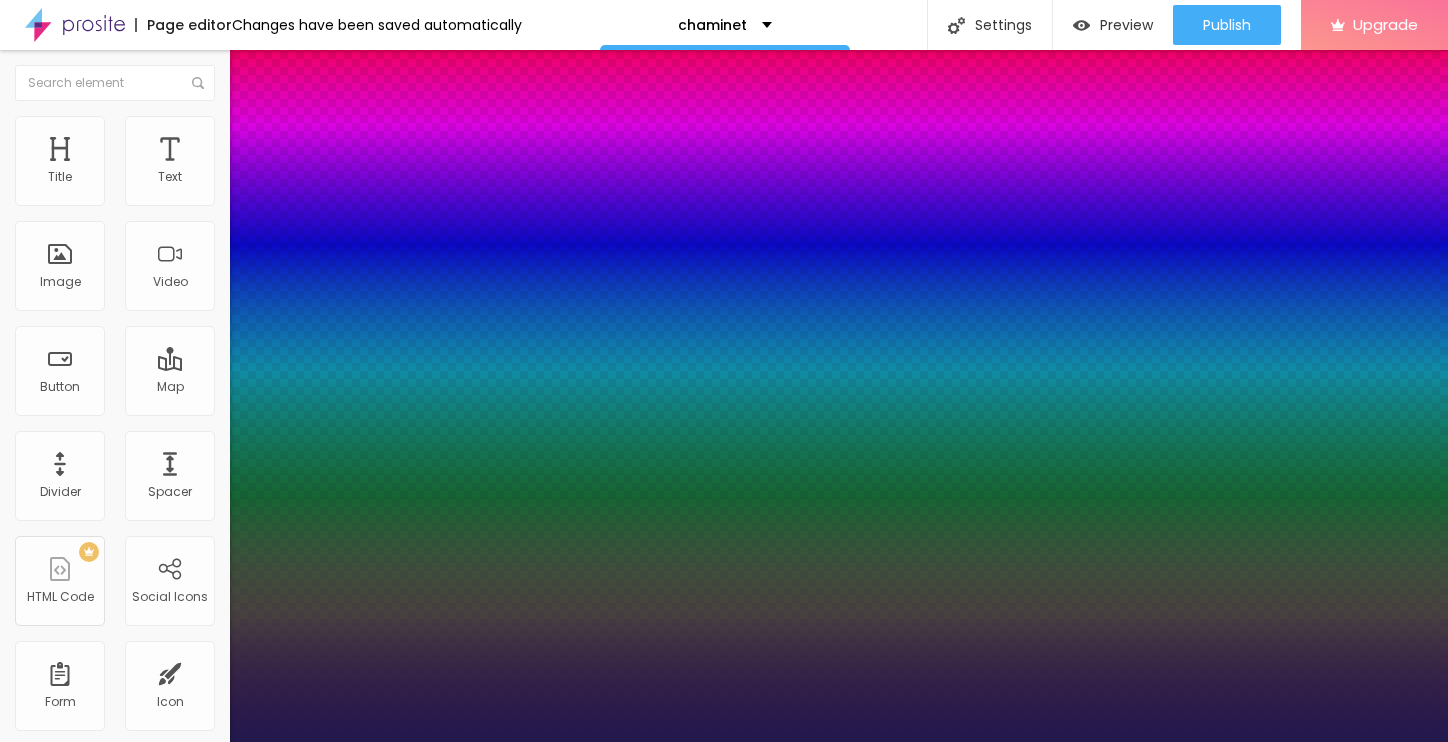 click at bounding box center [724, 742] 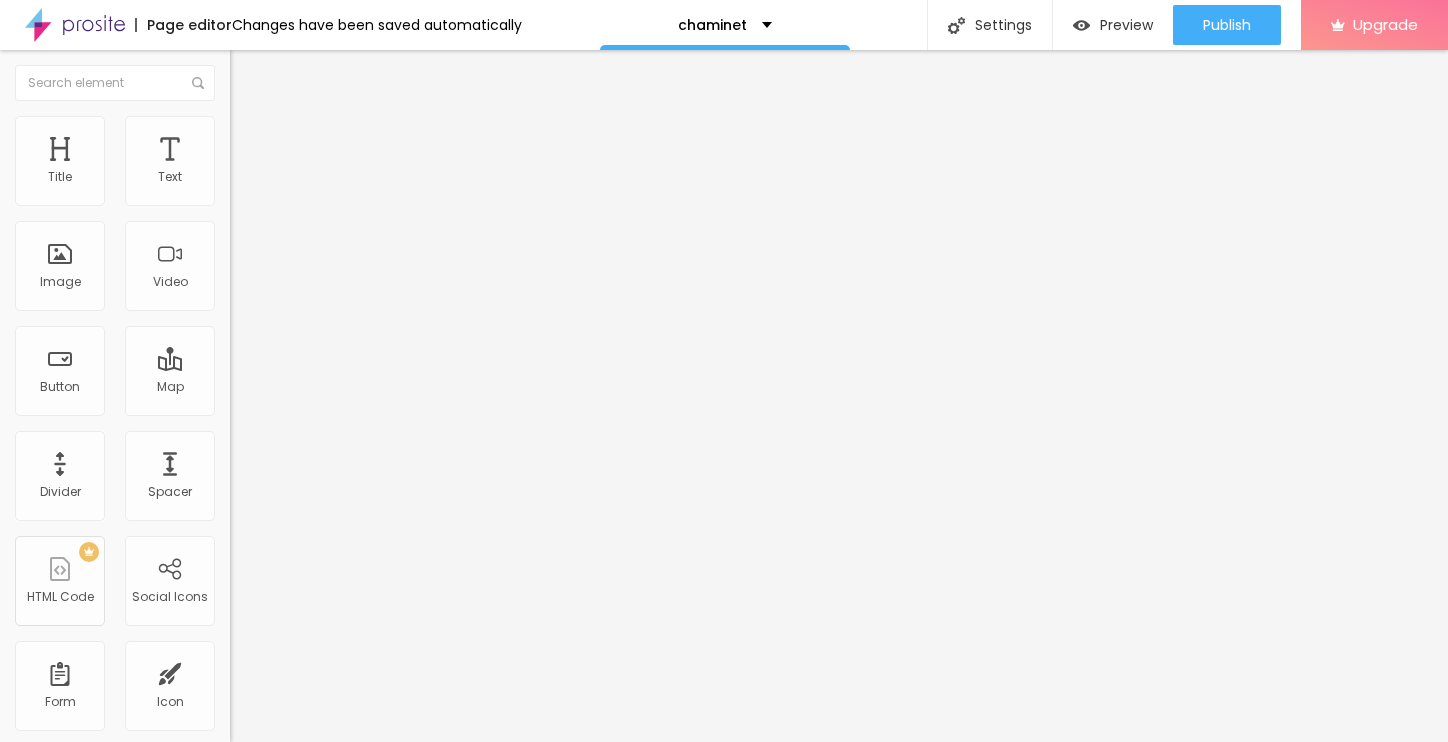 click on "Edit Text" at bounding box center [290, 73] 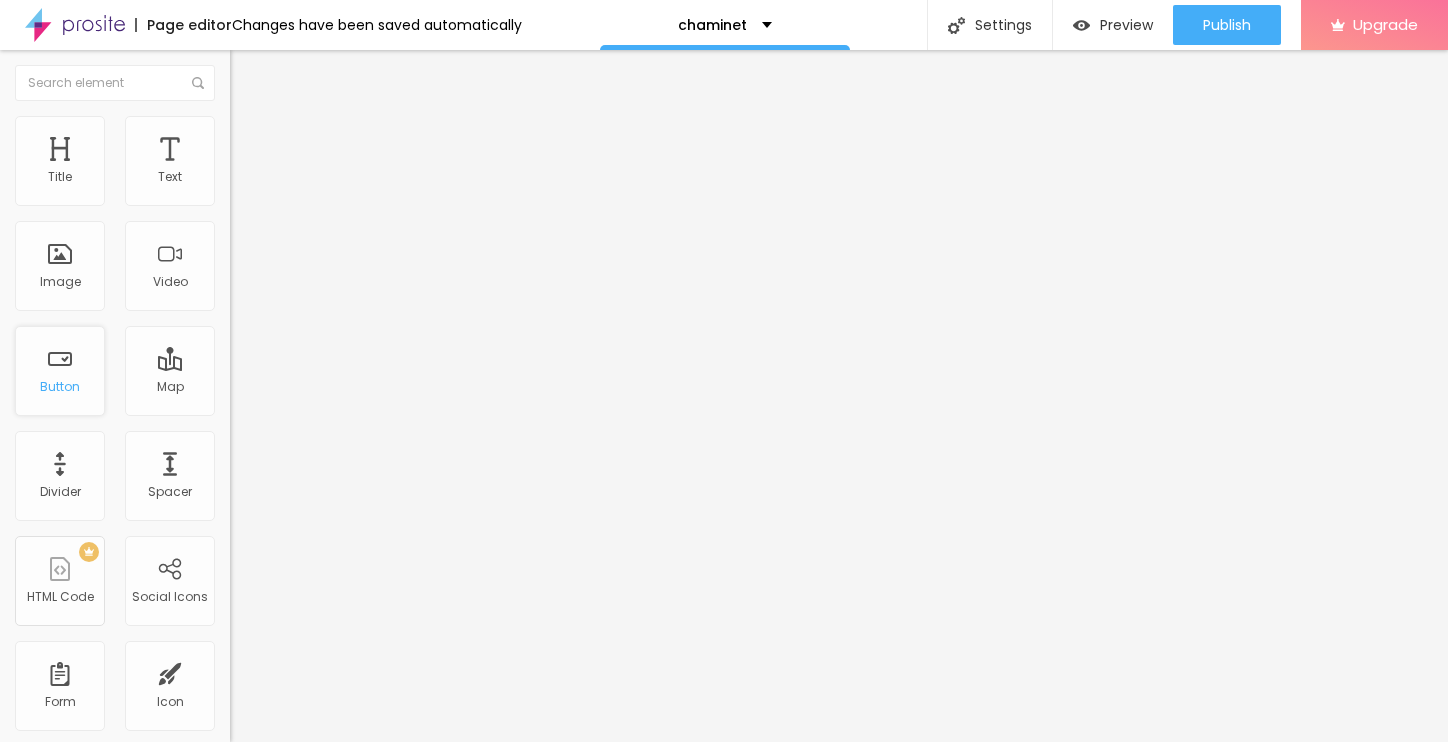 click on "Button" at bounding box center [60, 371] 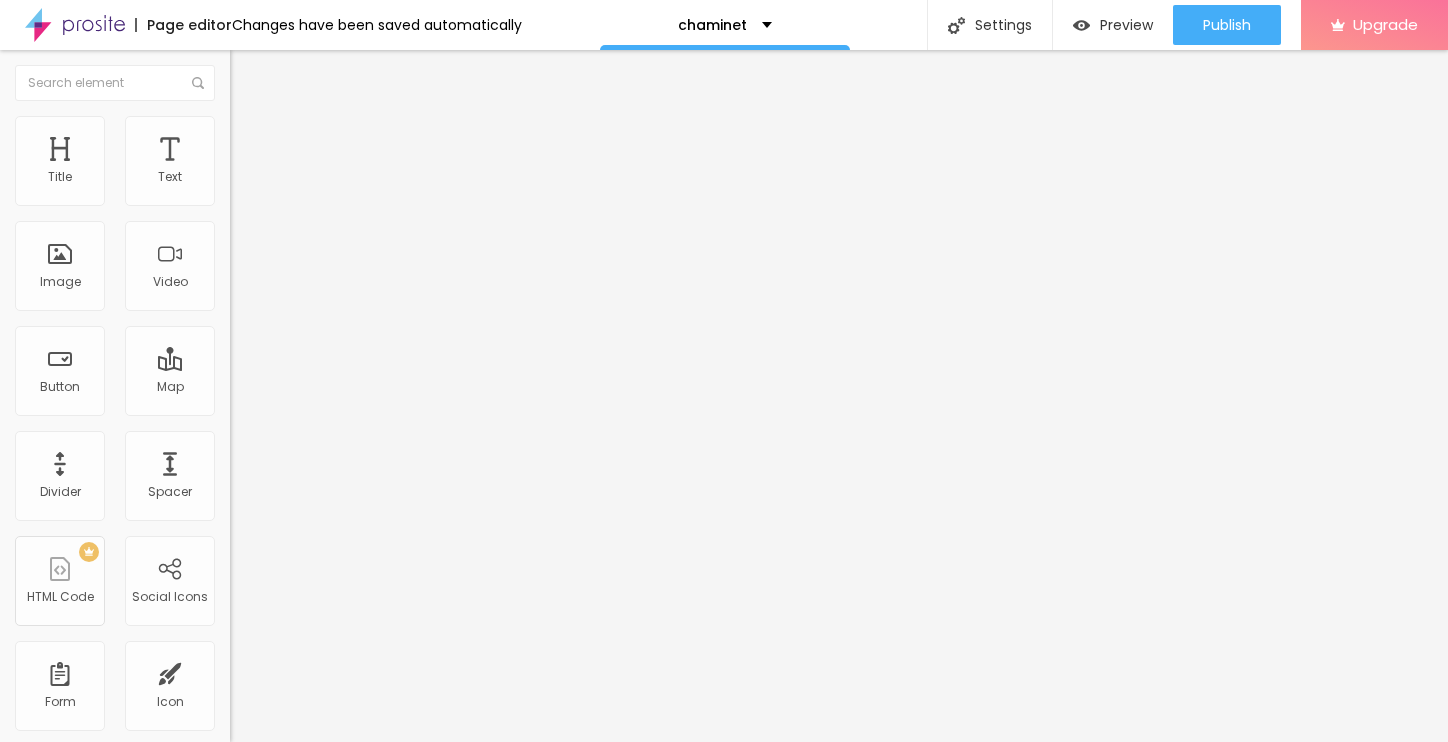 click on "Click me" at bounding box center (350, 178) 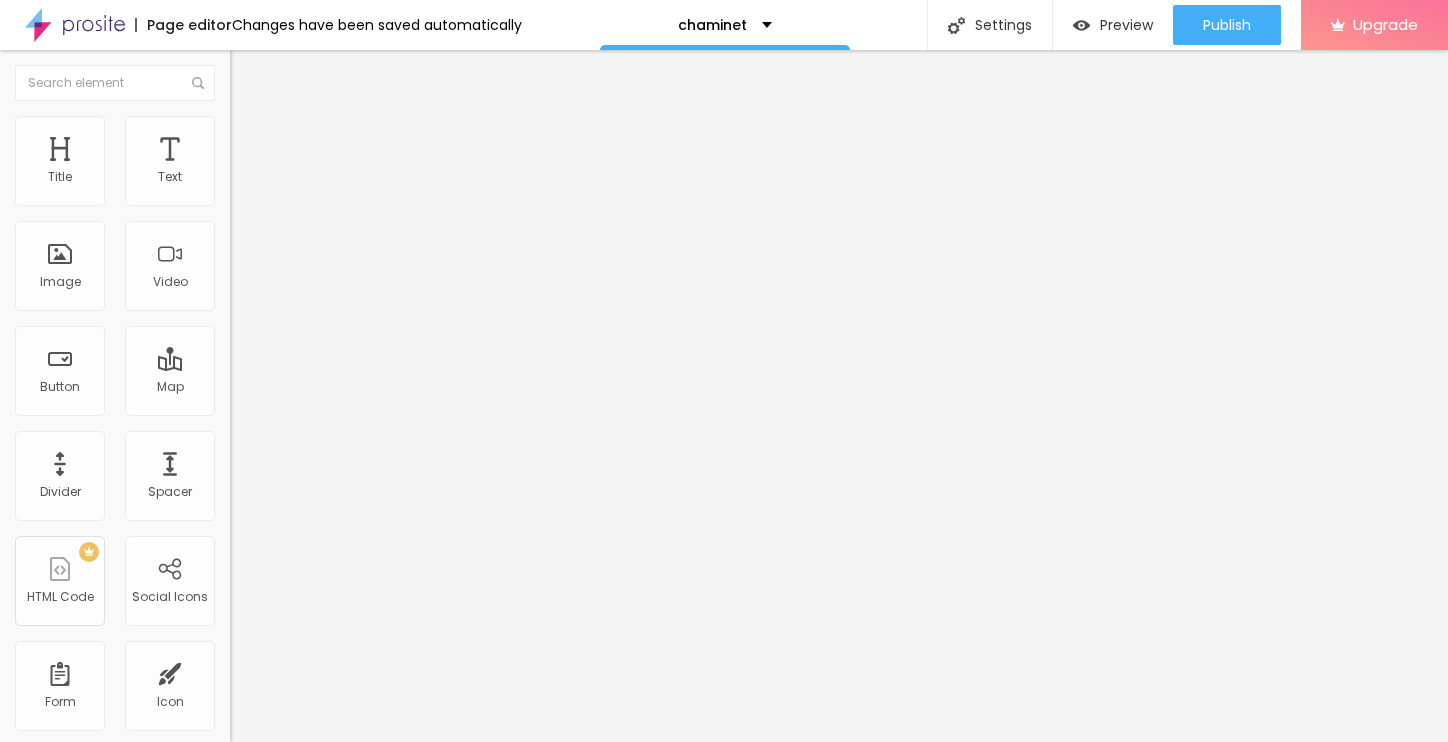 paste on "→ VIEW DOCUMENT HERE" 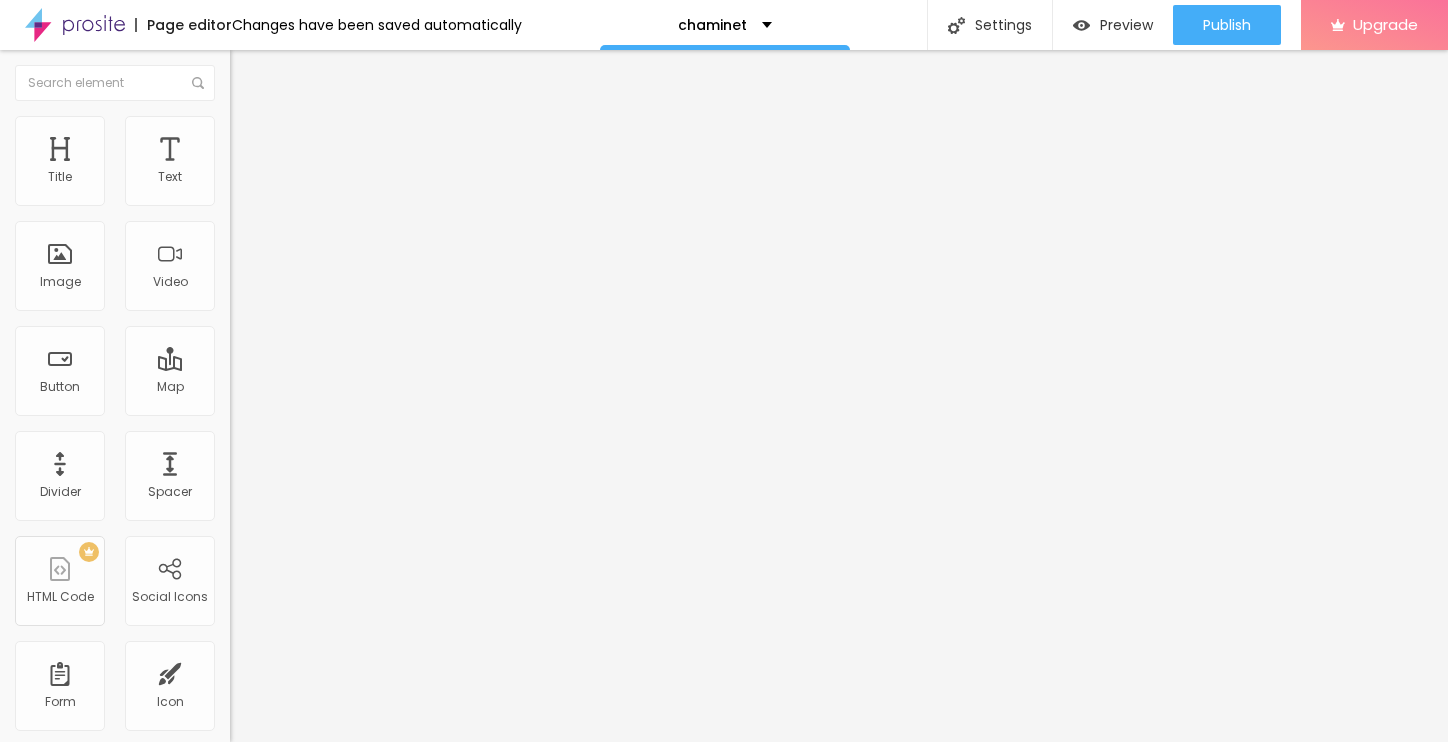 click on "https://" at bounding box center (350, 402) 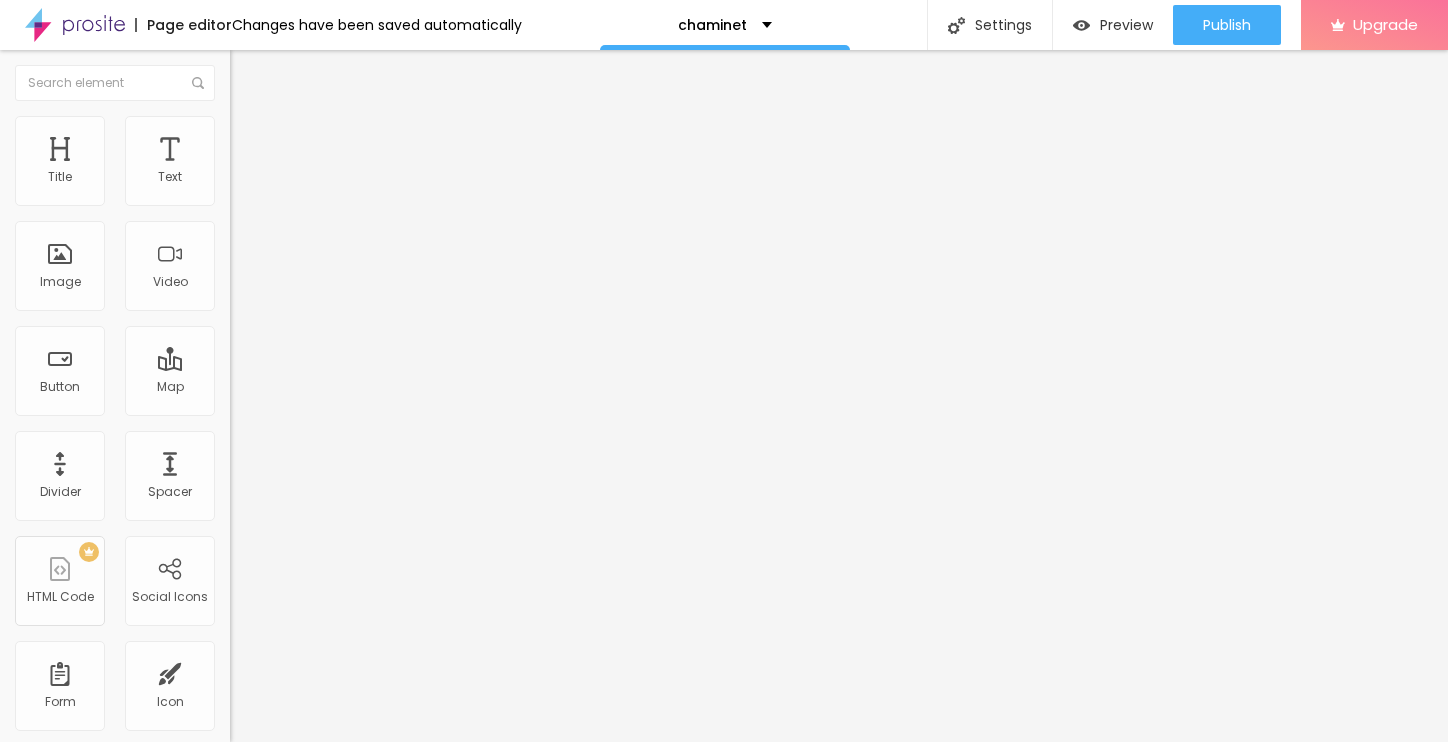 paste on "https://[DOMAIN]/" 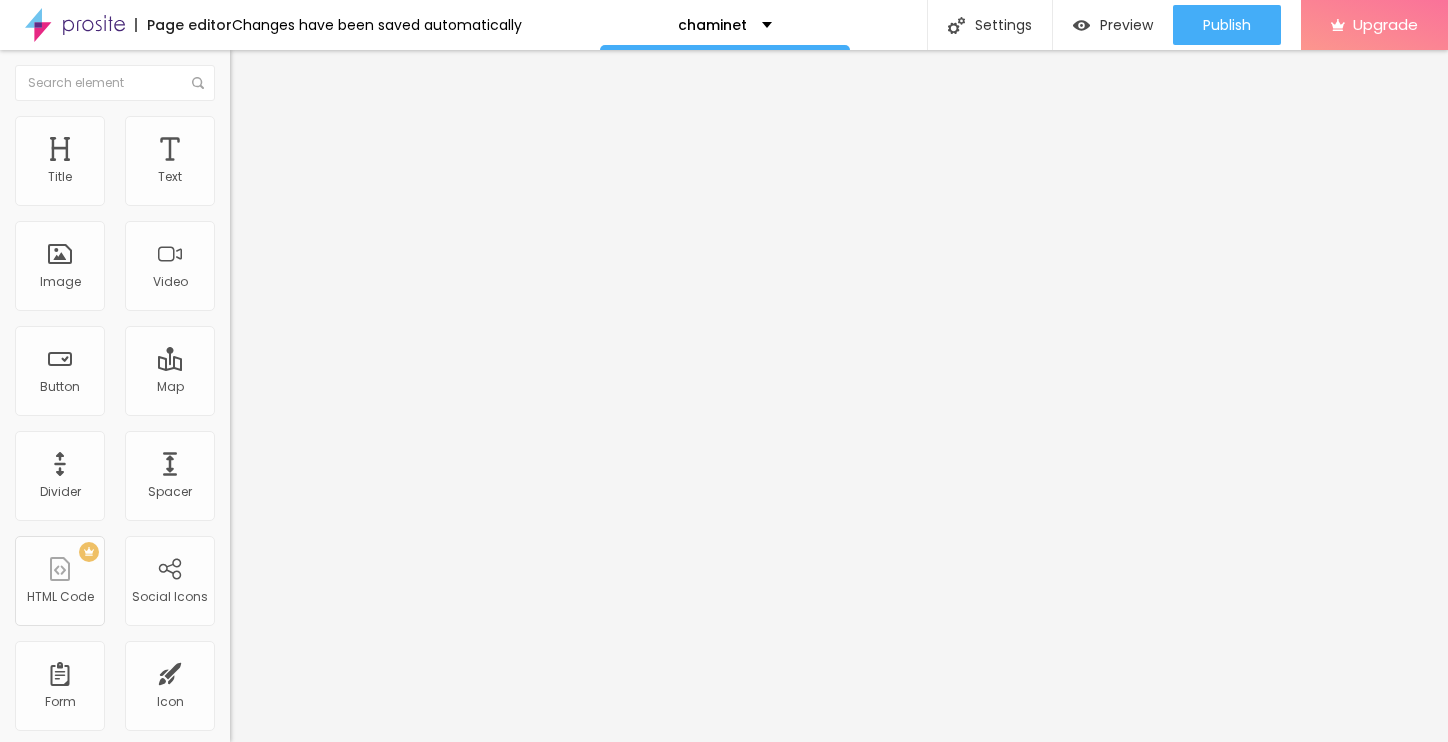 click at bounding box center [239, 125] 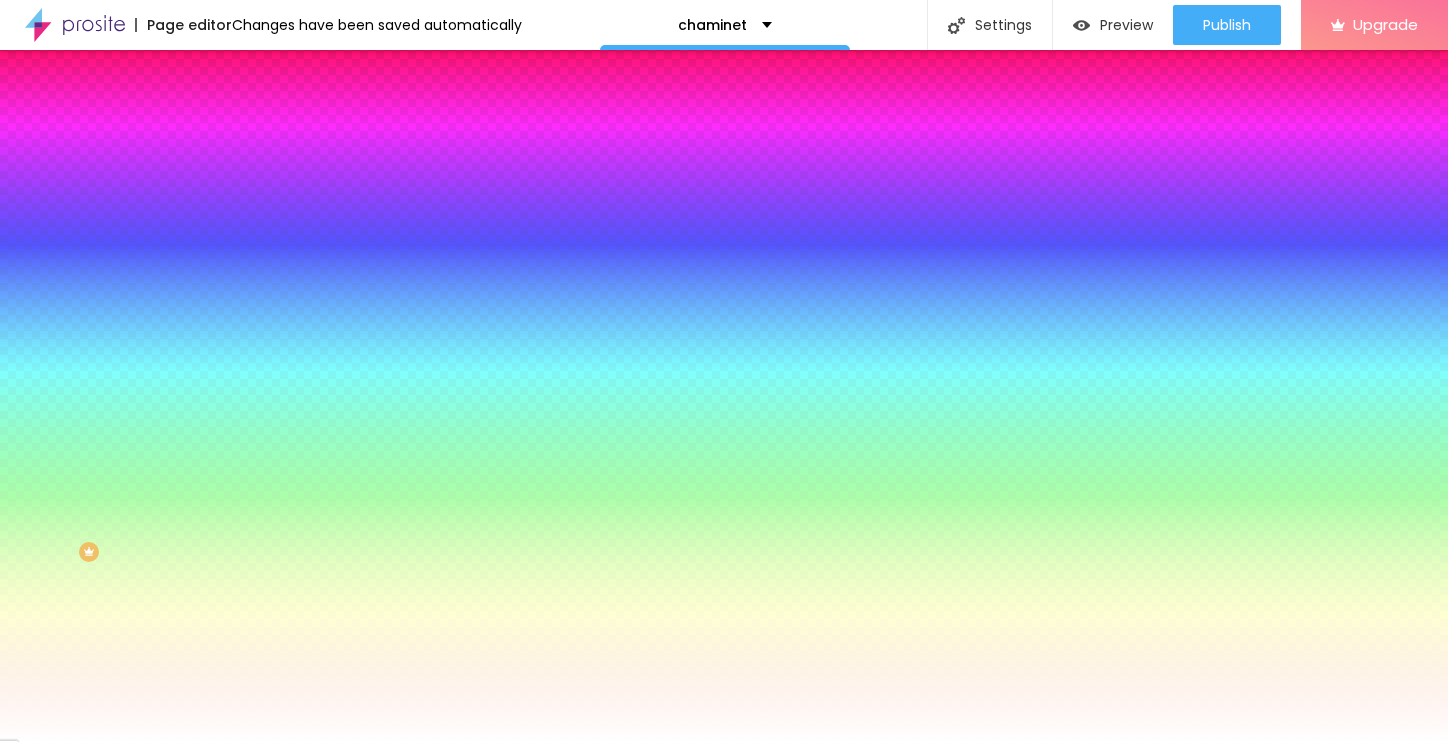 click on "Advanced" at bounding box center [280, 149] 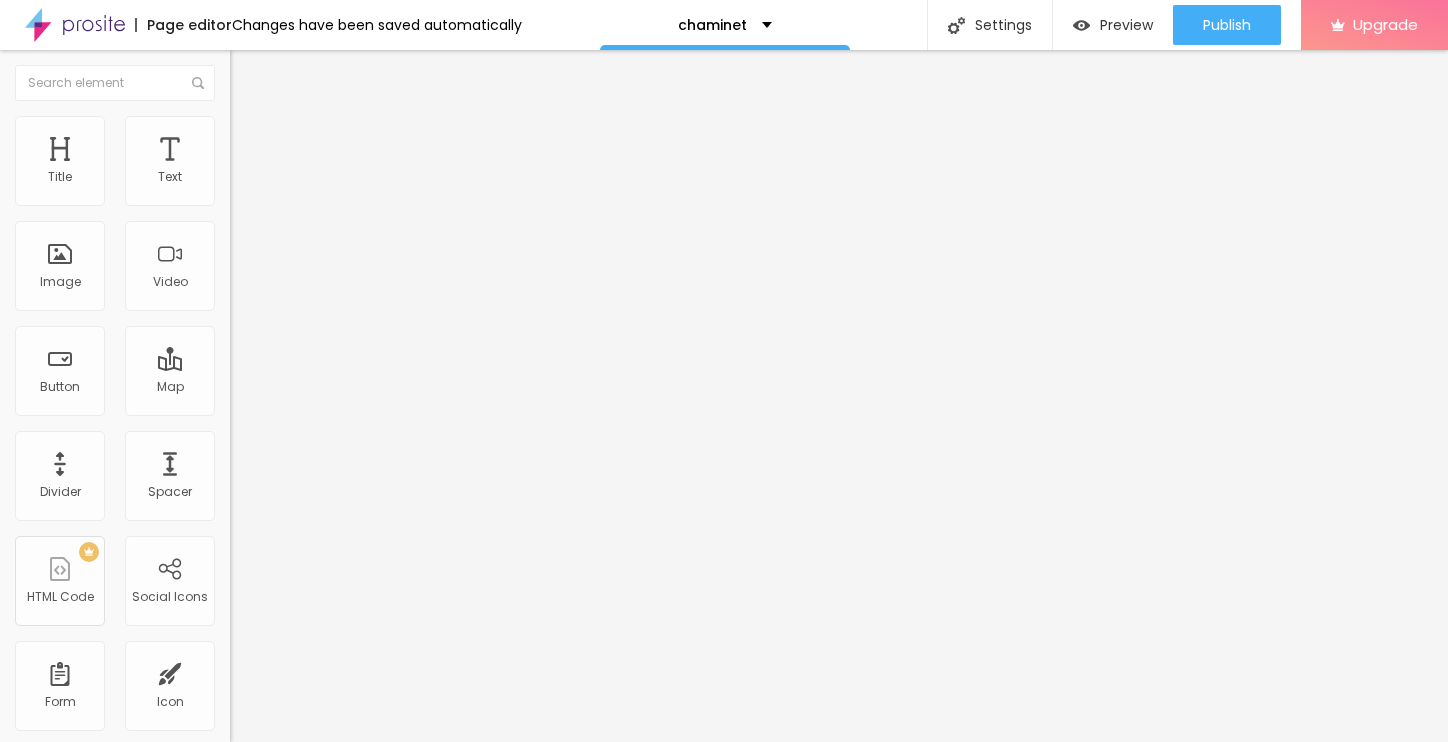 type on "7" 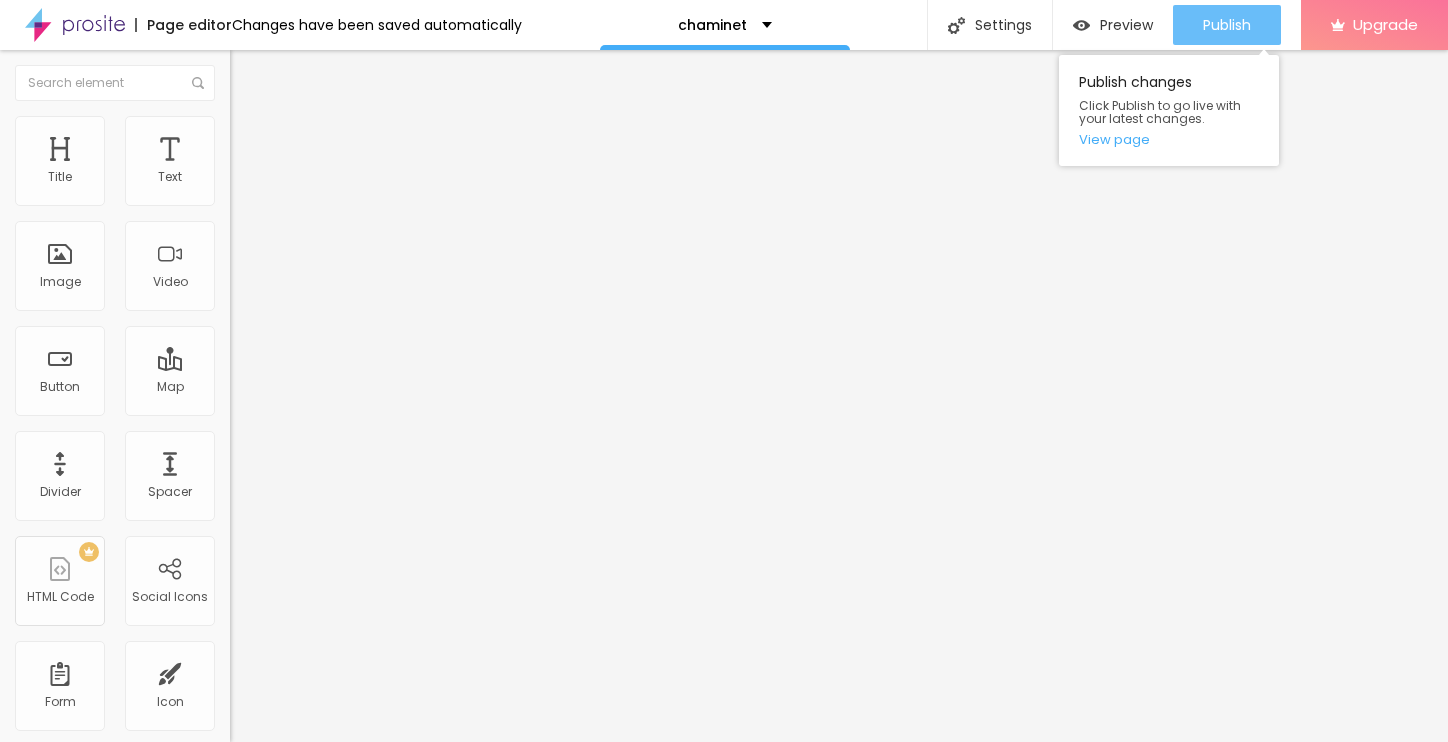 click on "Publish" at bounding box center (1227, 25) 